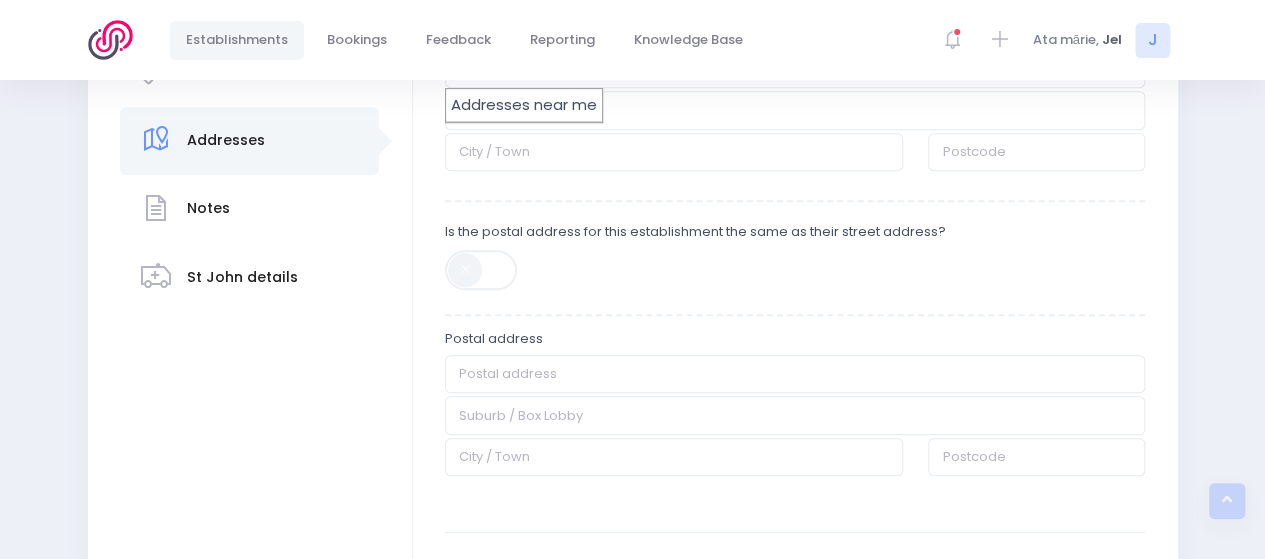 scroll, scrollTop: 300, scrollLeft: 0, axis: vertical 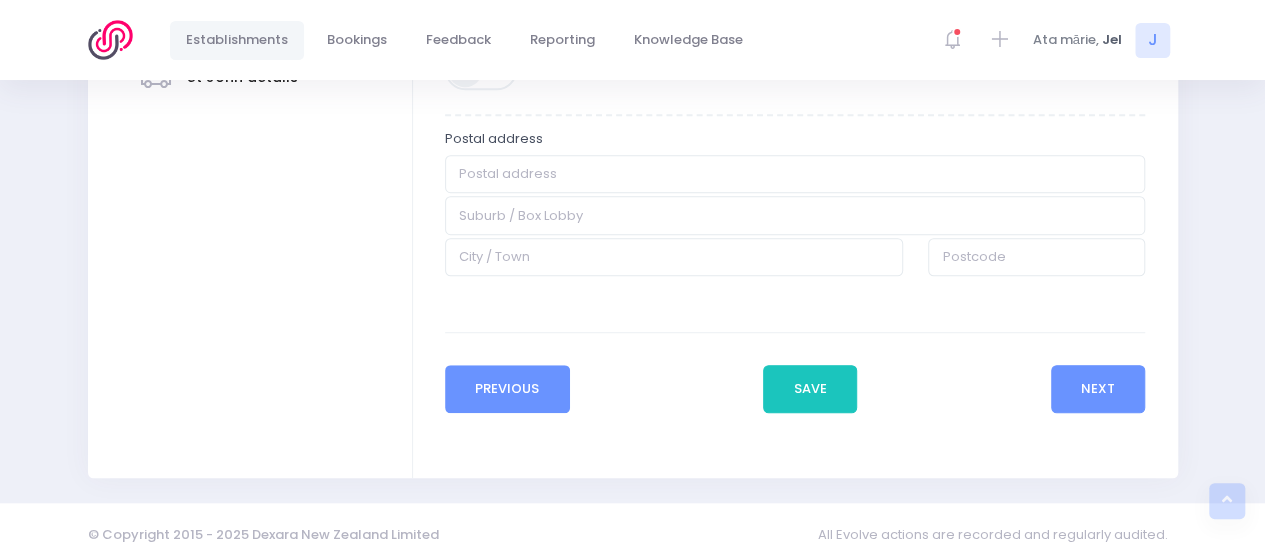 click on "Previous" at bounding box center (507, 389) 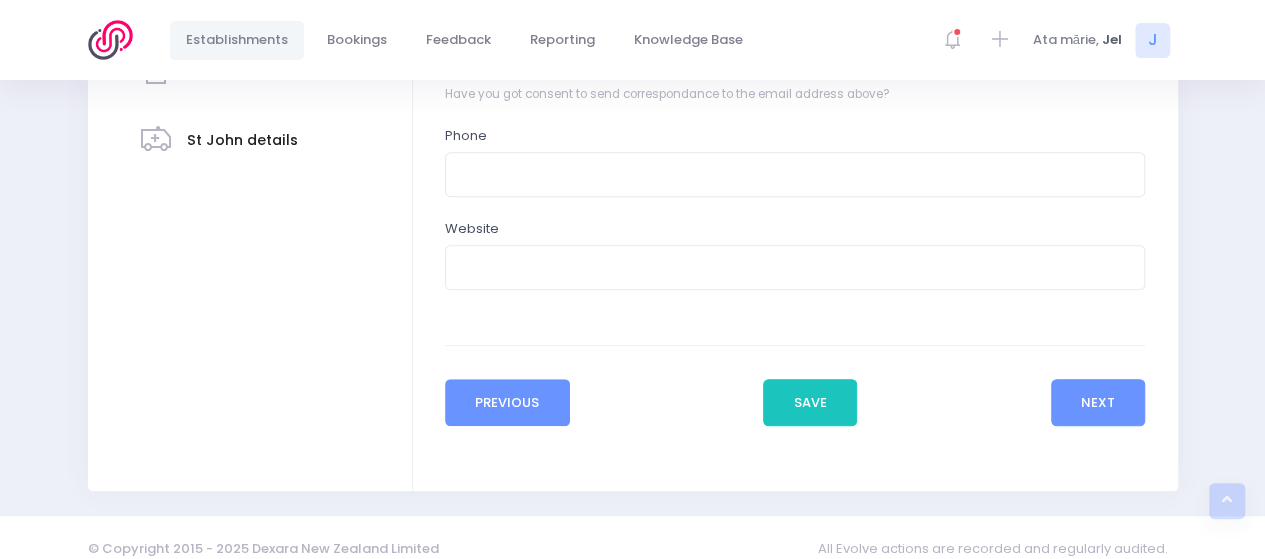 scroll, scrollTop: 558, scrollLeft: 0, axis: vertical 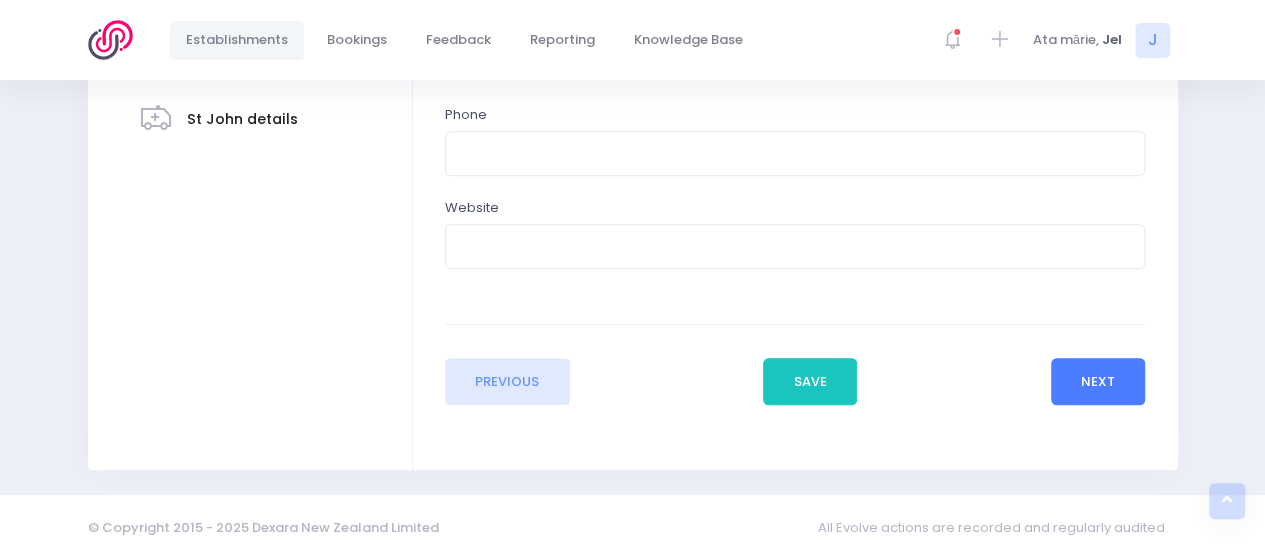 click on "Next" at bounding box center [1098, 382] 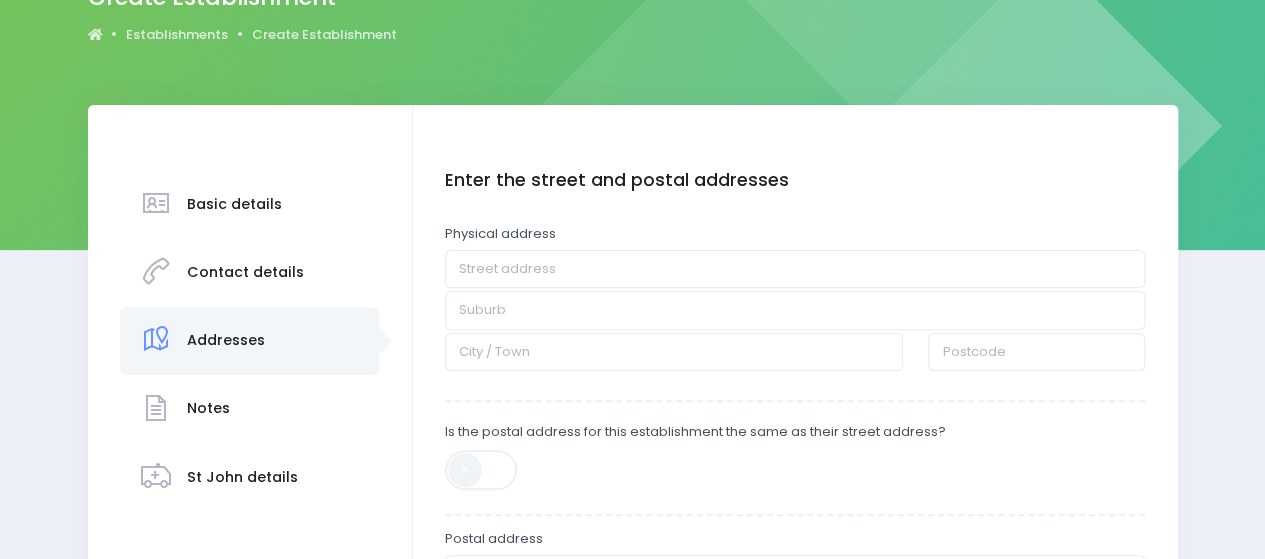 scroll, scrollTop: 300, scrollLeft: 0, axis: vertical 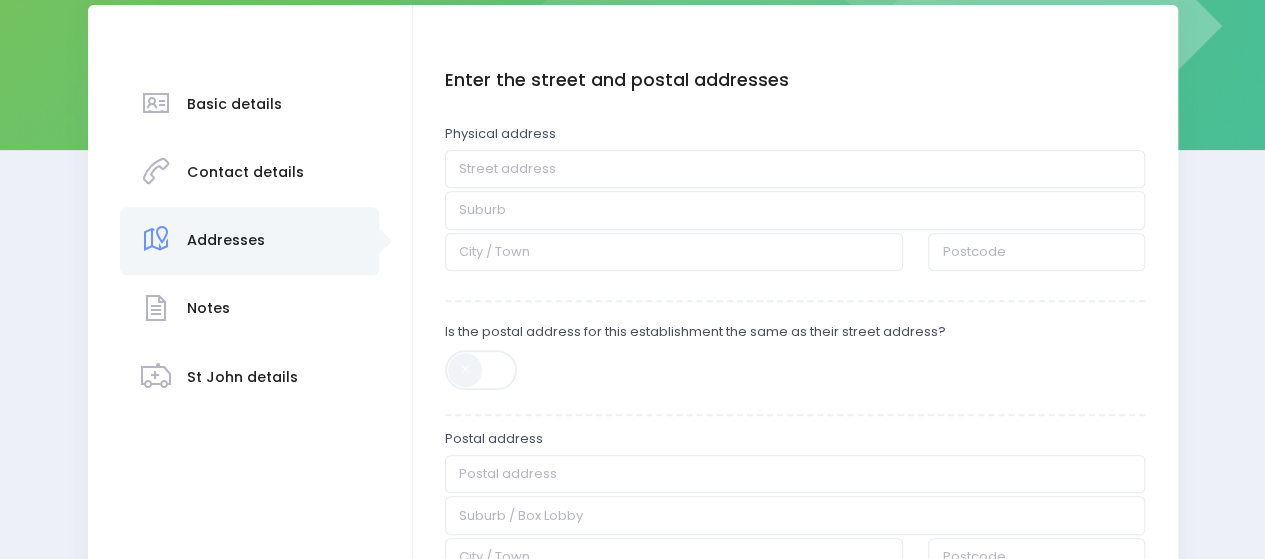 click at bounding box center (482, 370) 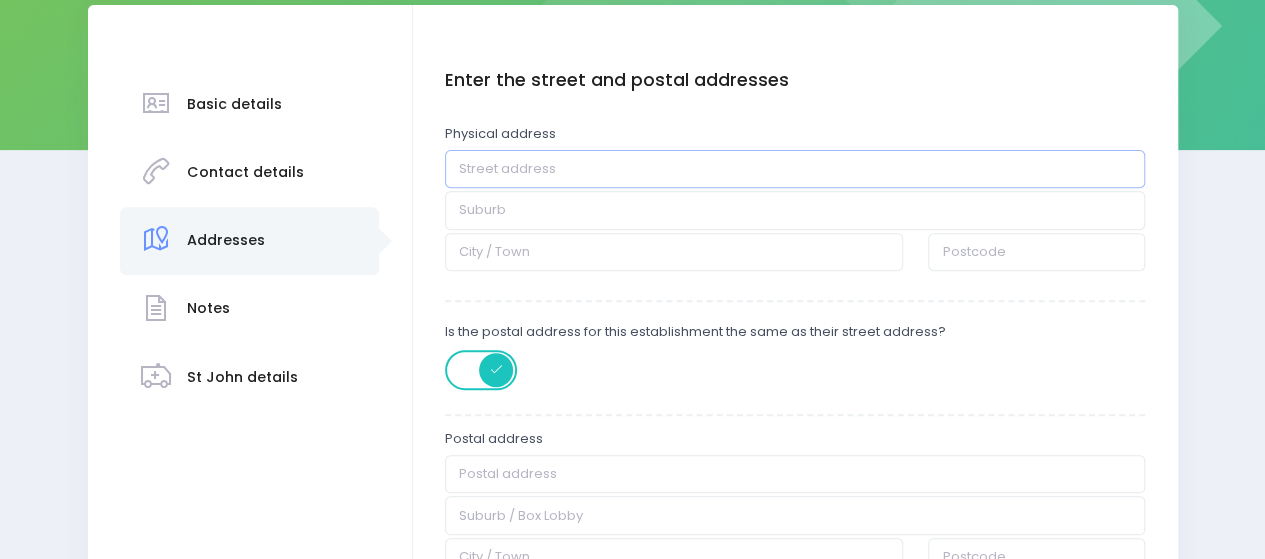 click at bounding box center (795, 169) 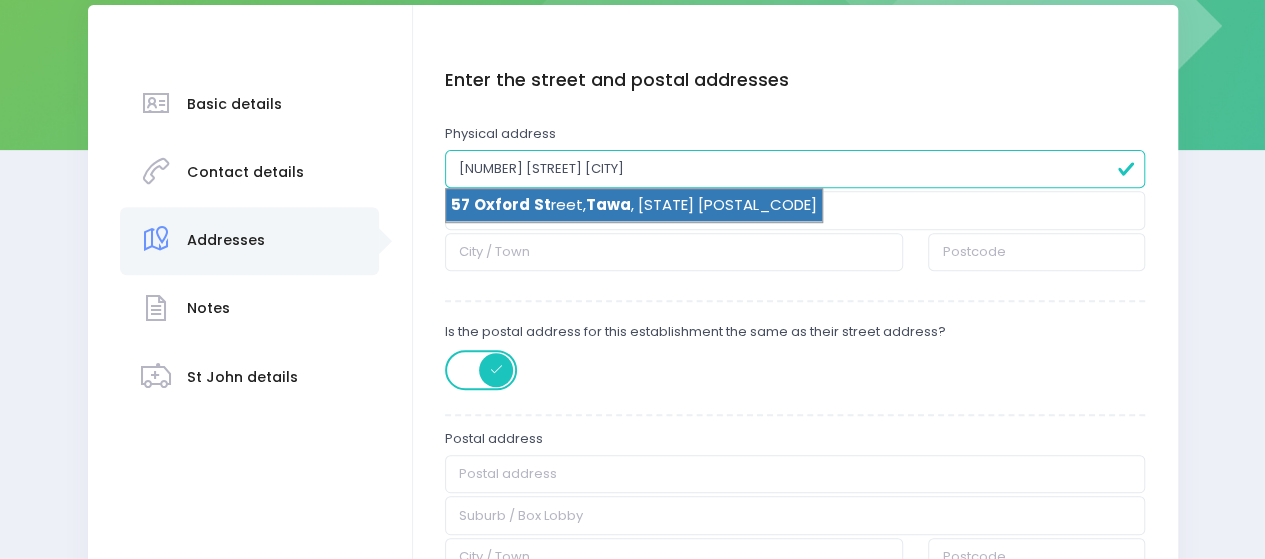 click on "Tawa" at bounding box center (608, 204) 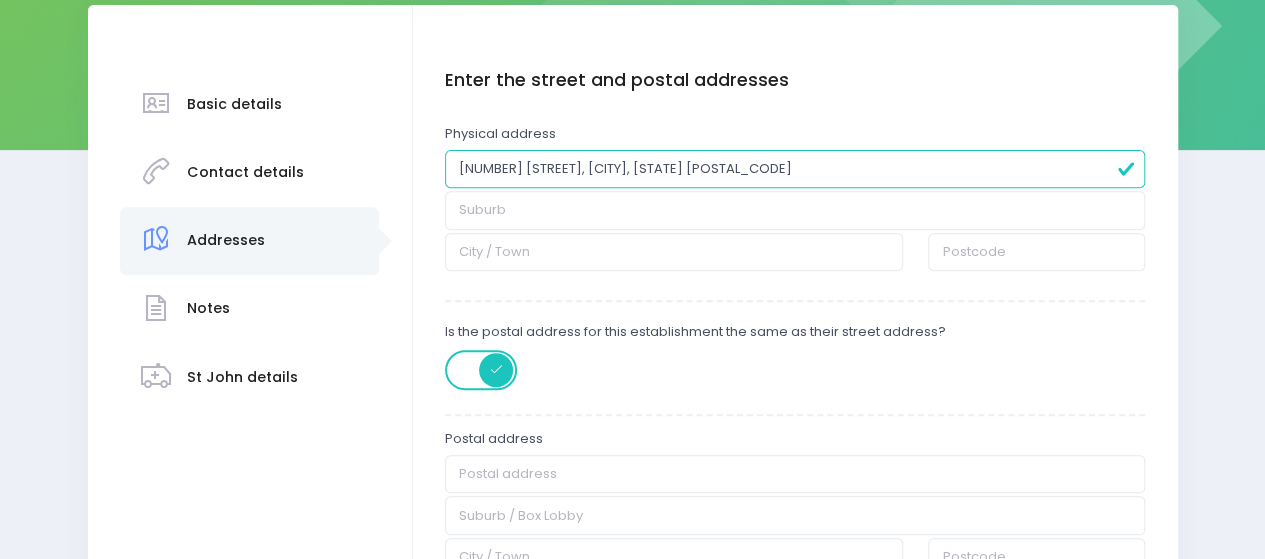 type on "57 Oxford Street" 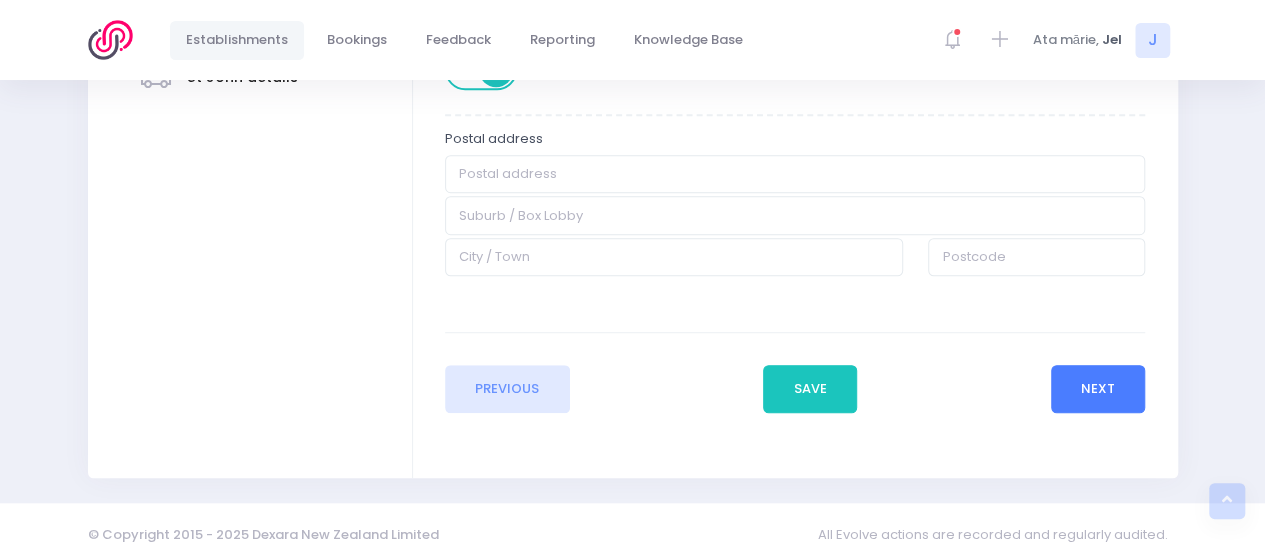 click on "Next" at bounding box center [1098, 389] 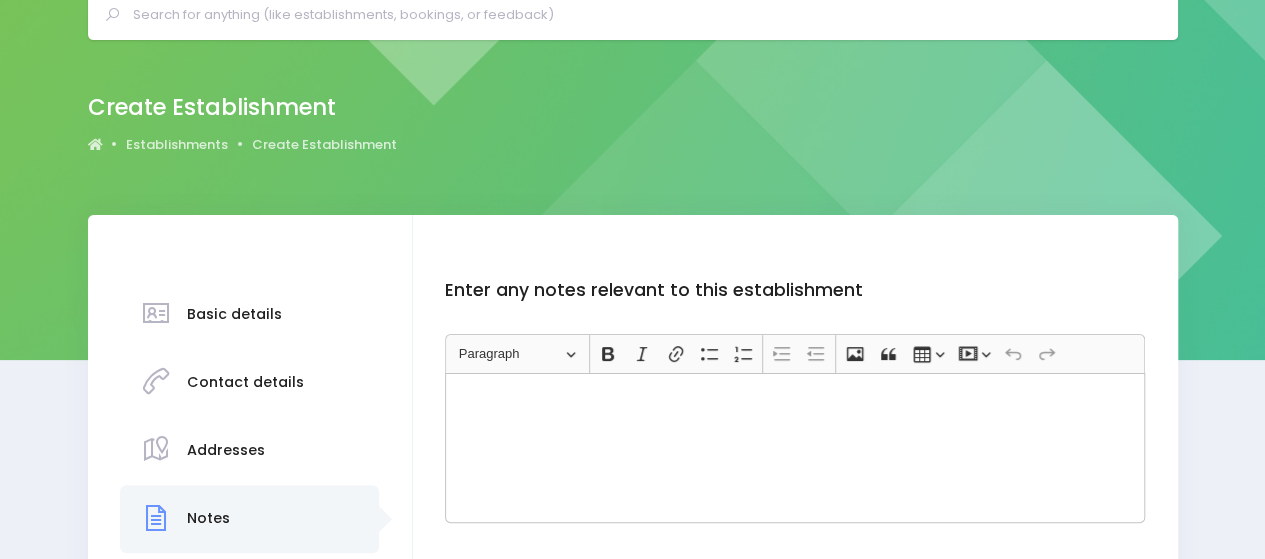 scroll, scrollTop: 200, scrollLeft: 0, axis: vertical 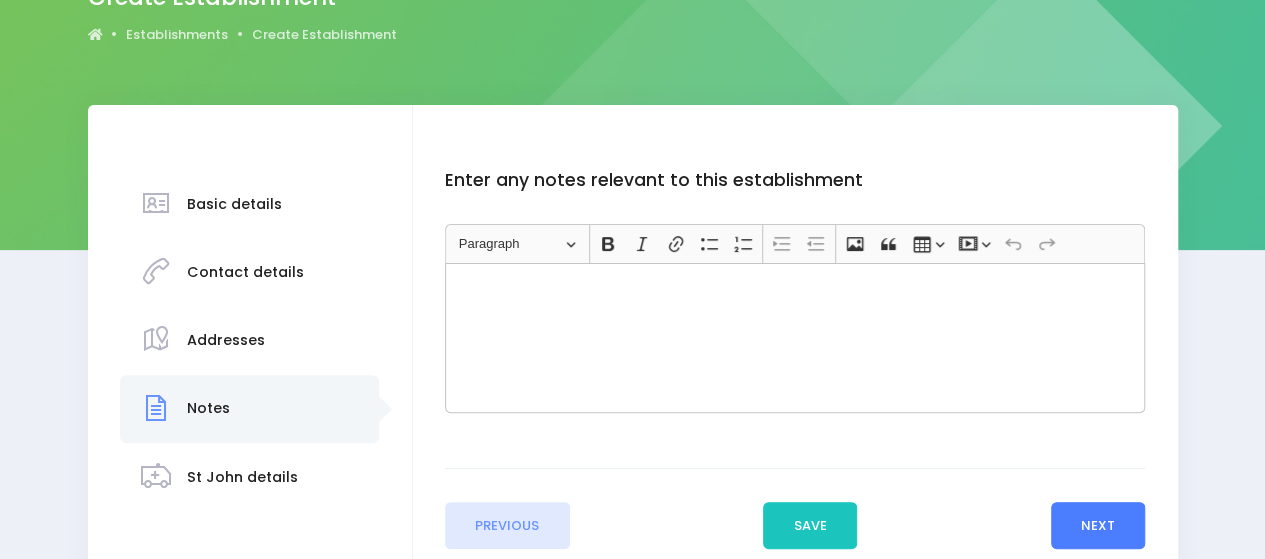 click on "Next" at bounding box center [1098, 526] 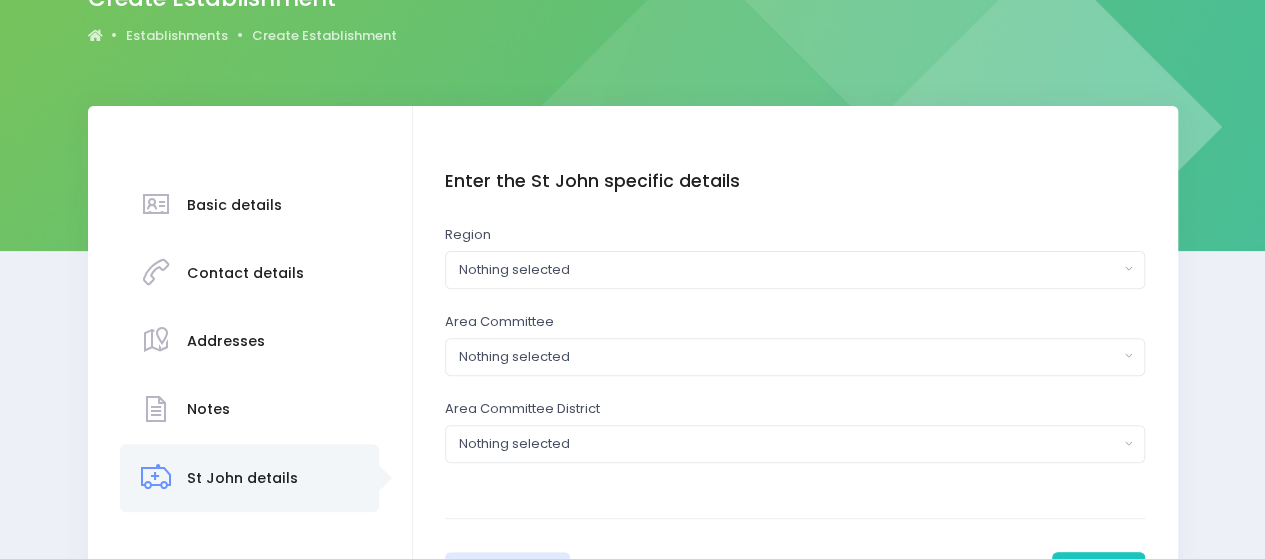 scroll, scrollTop: 200, scrollLeft: 0, axis: vertical 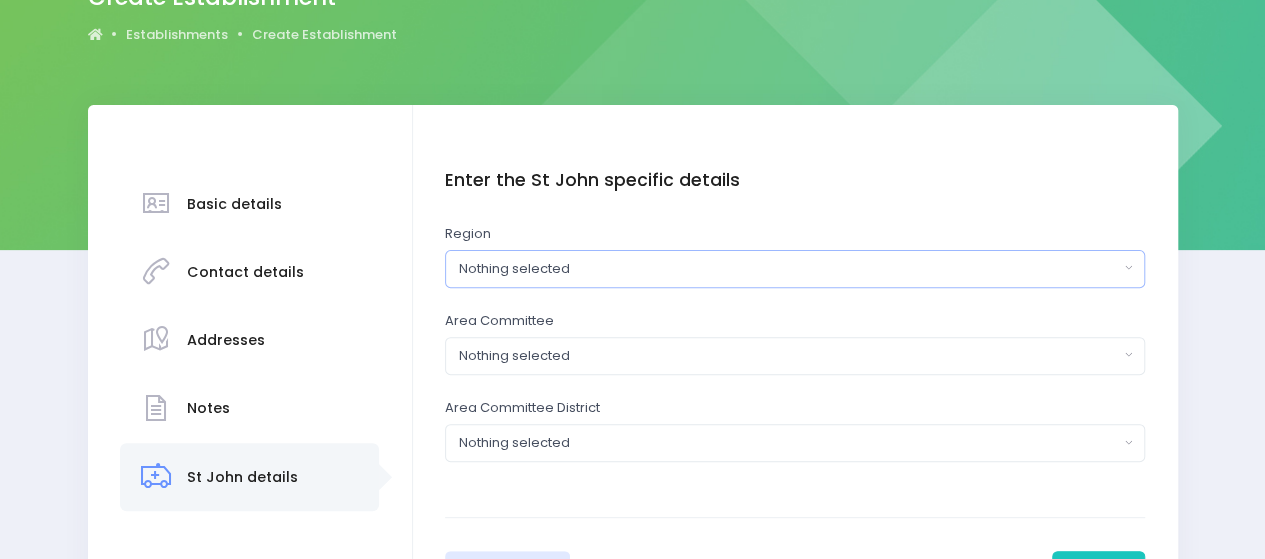 click on "Nothing selected" at bounding box center [795, 269] 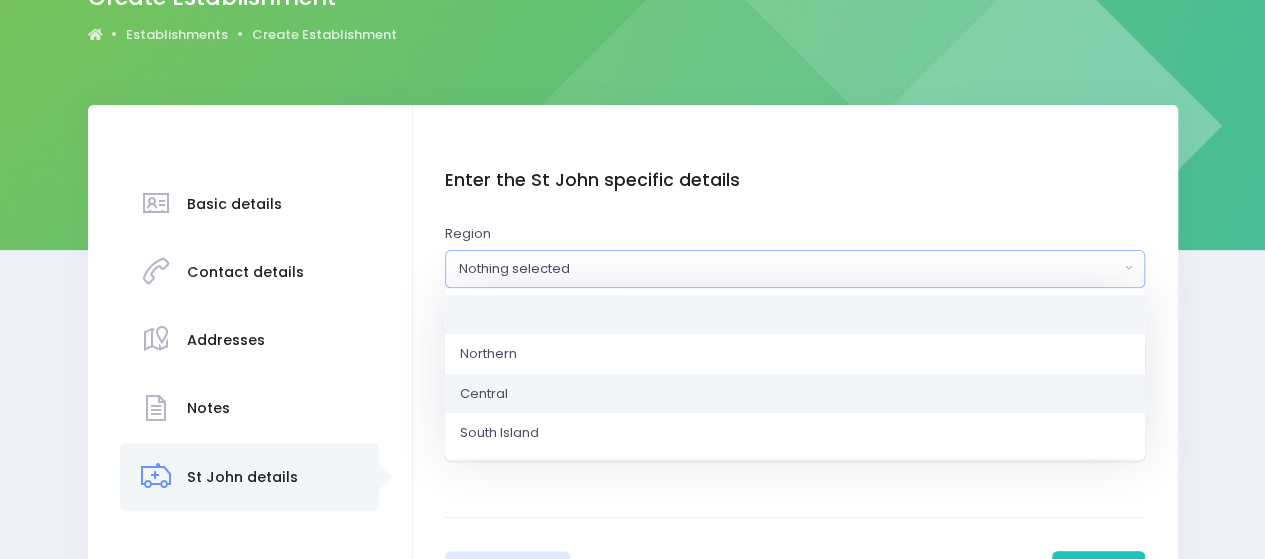 click on "Central" at bounding box center [795, 393] 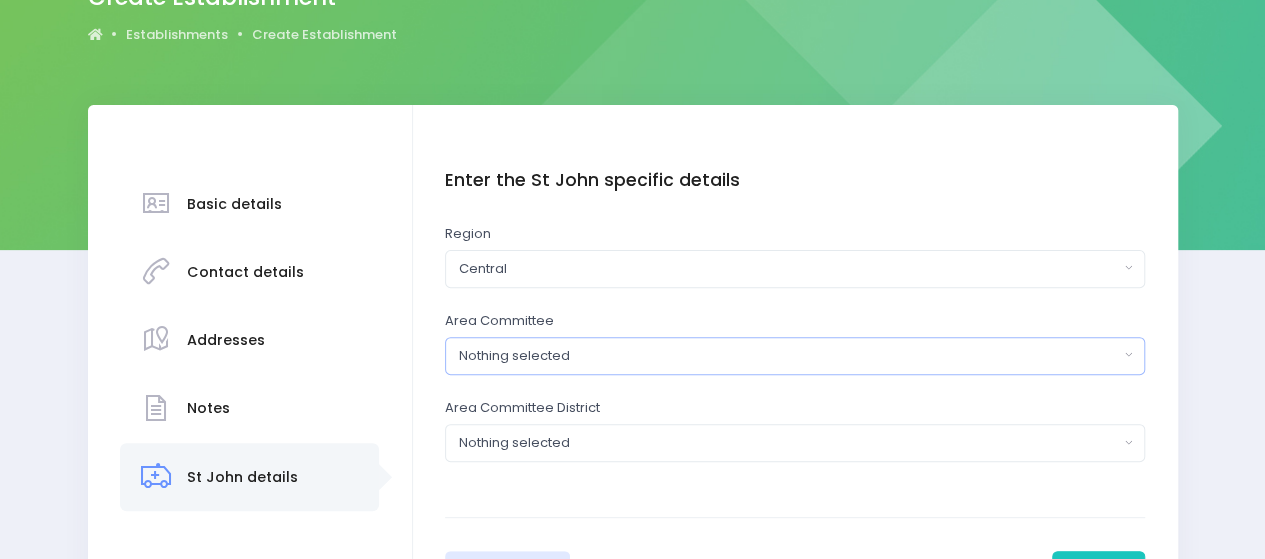 click on "Nothing selected" at bounding box center (789, 356) 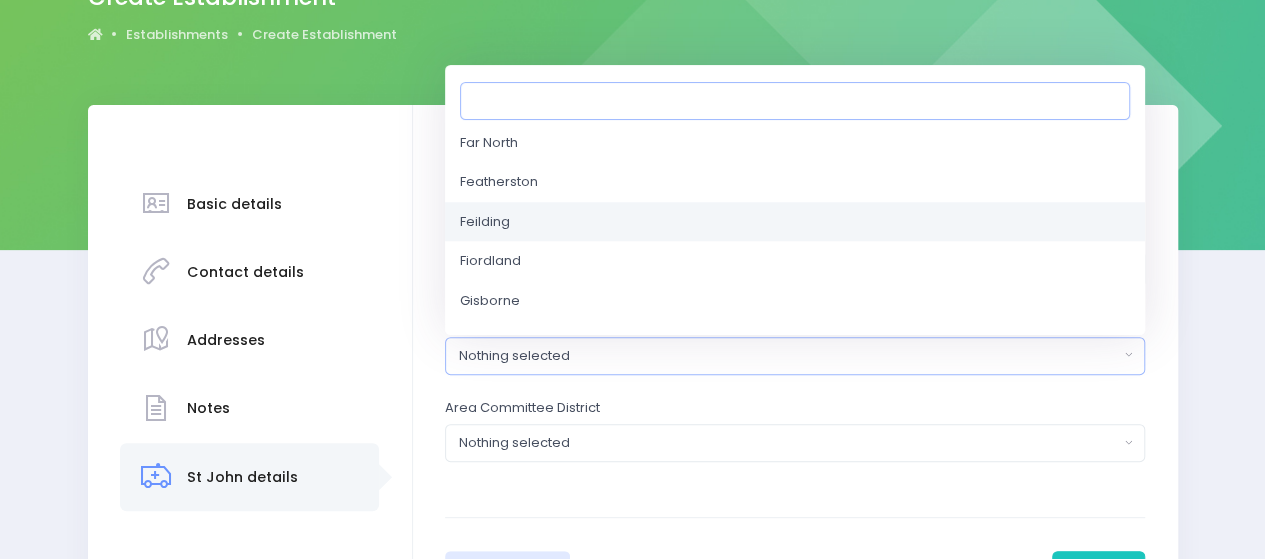 scroll, scrollTop: 1200, scrollLeft: 0, axis: vertical 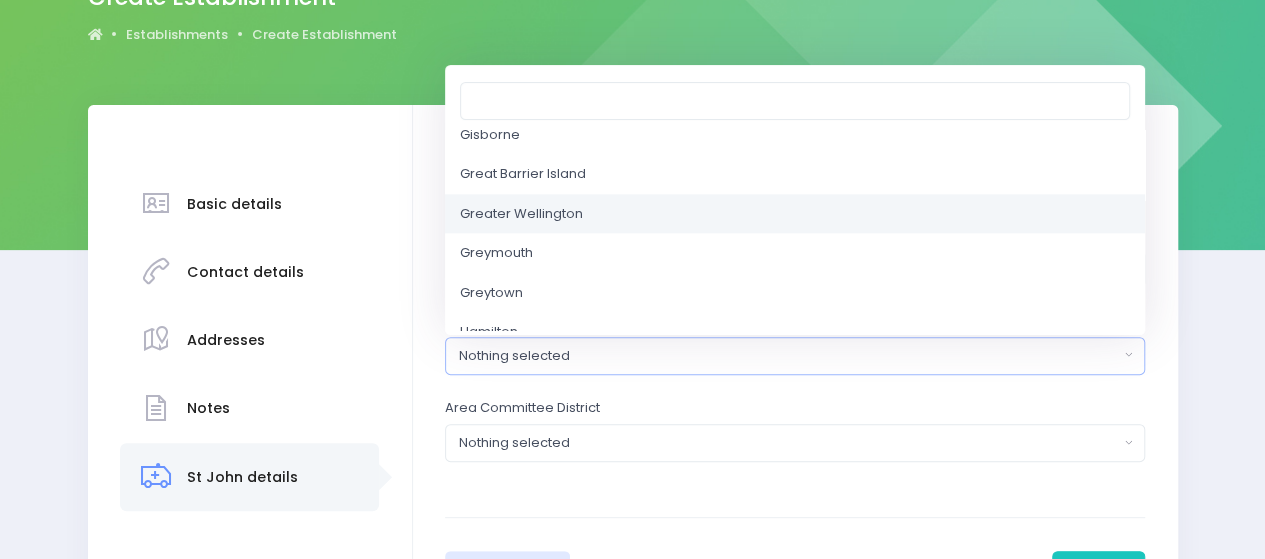 click on "Greater Wellington" at bounding box center (795, 214) 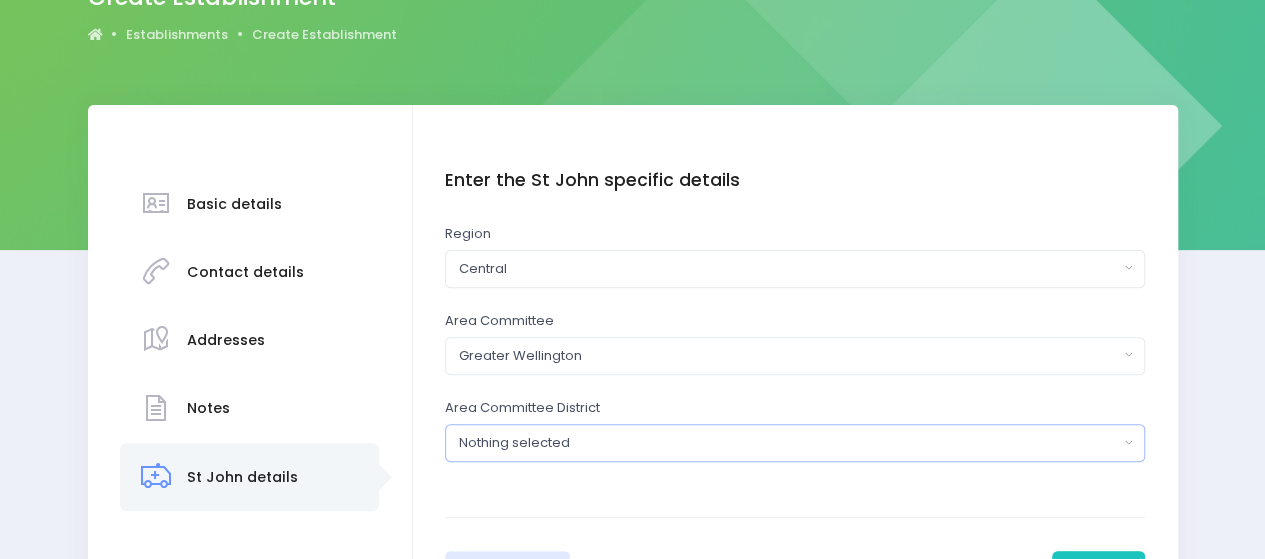 click on "Nothing selected" at bounding box center (789, 443) 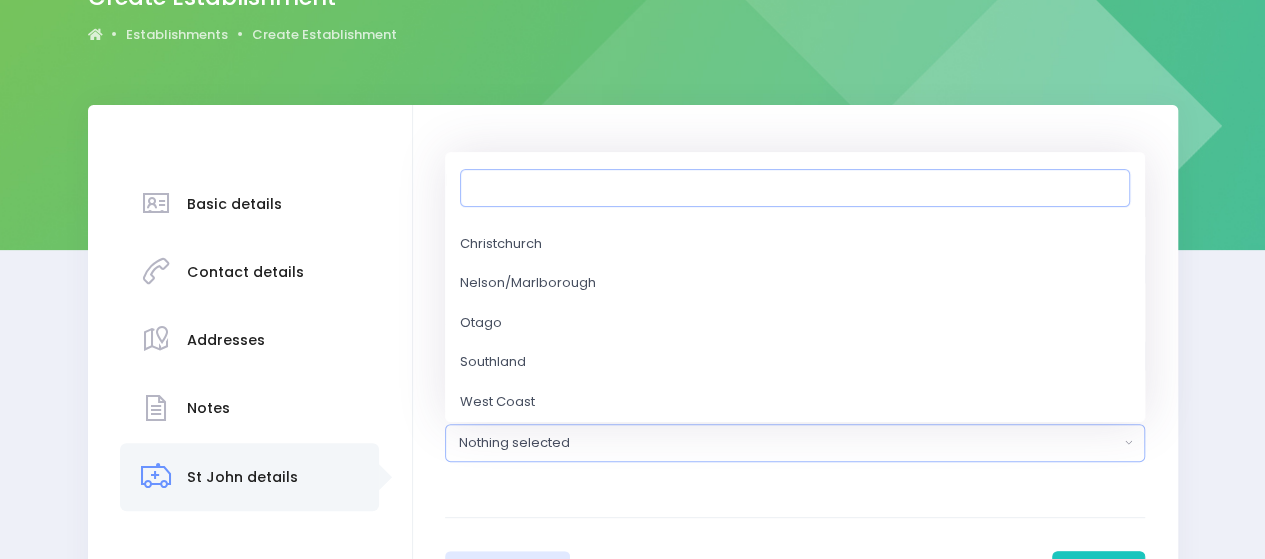 scroll, scrollTop: 789, scrollLeft: 0, axis: vertical 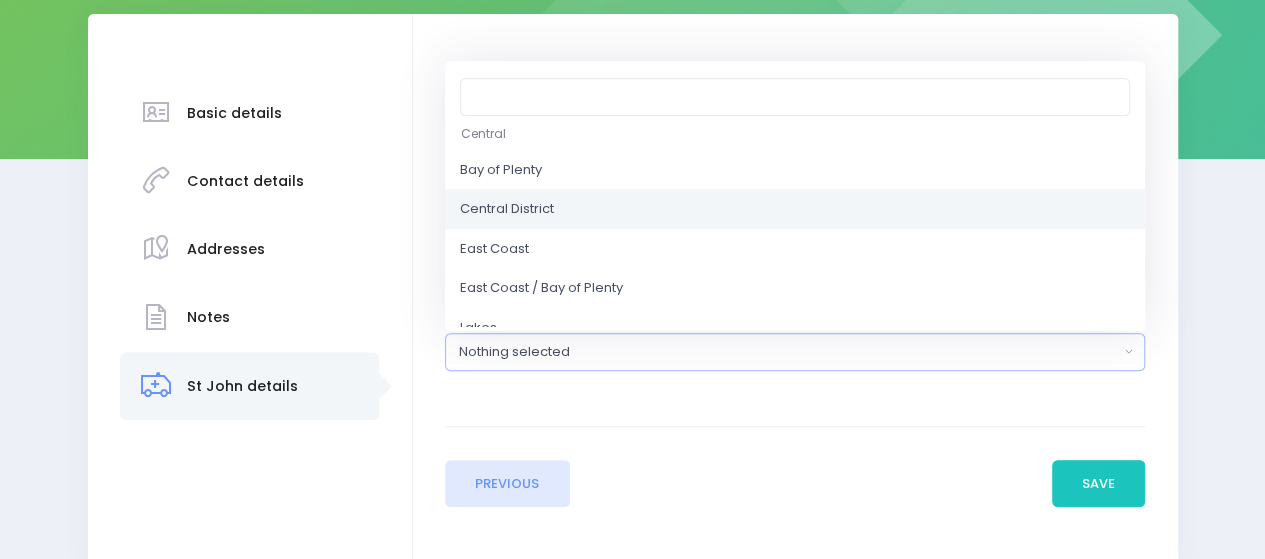 click on "Central District" at bounding box center [795, 209] 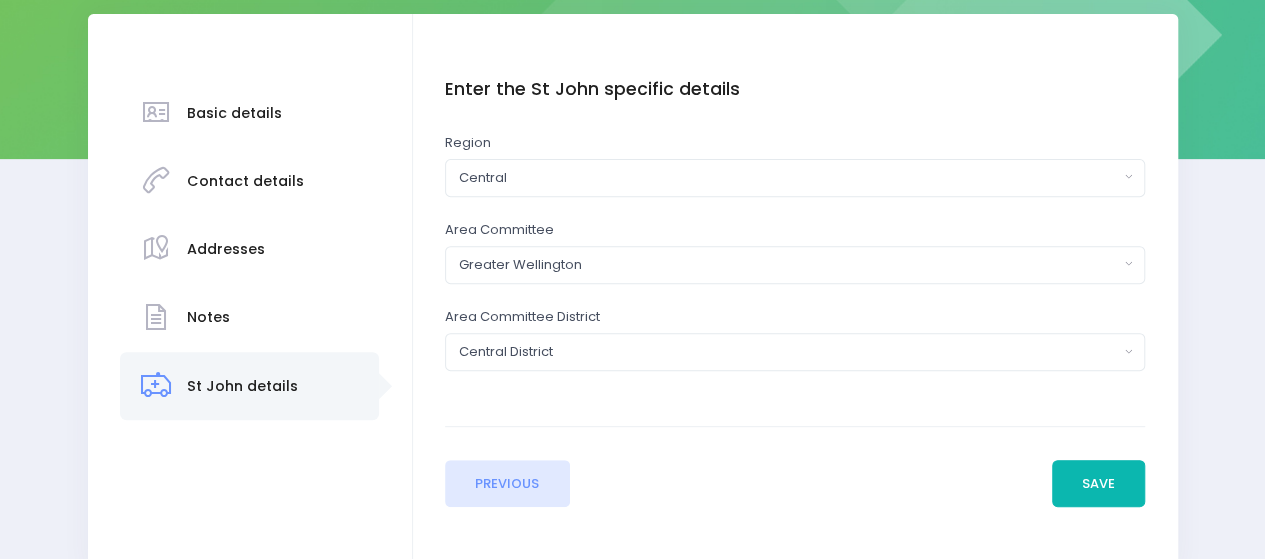 click on "Save" at bounding box center (1099, 484) 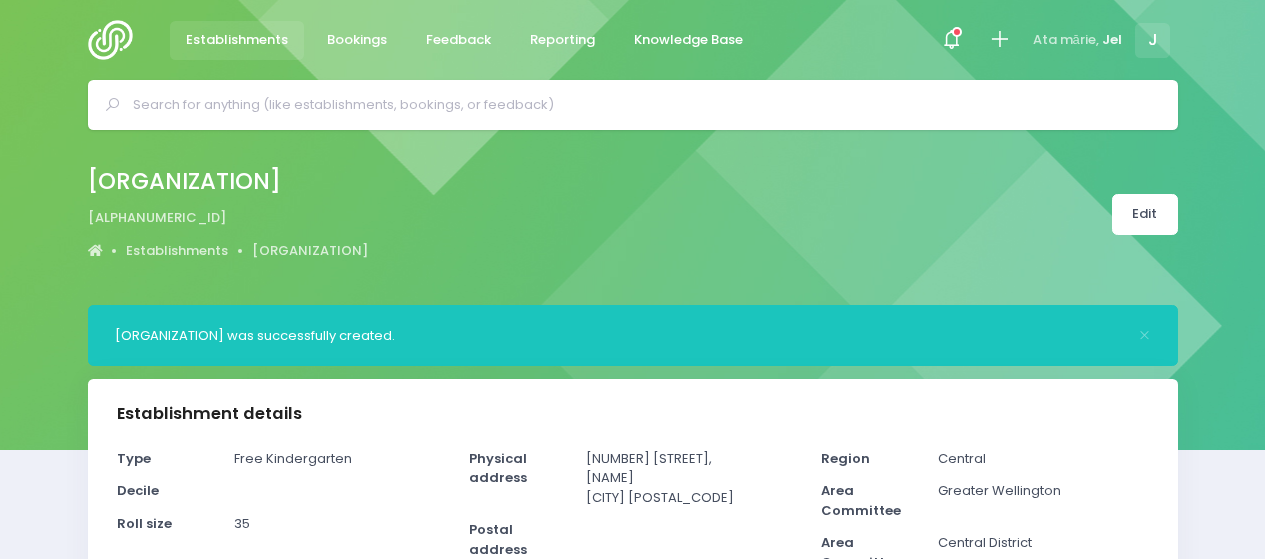 select on "5" 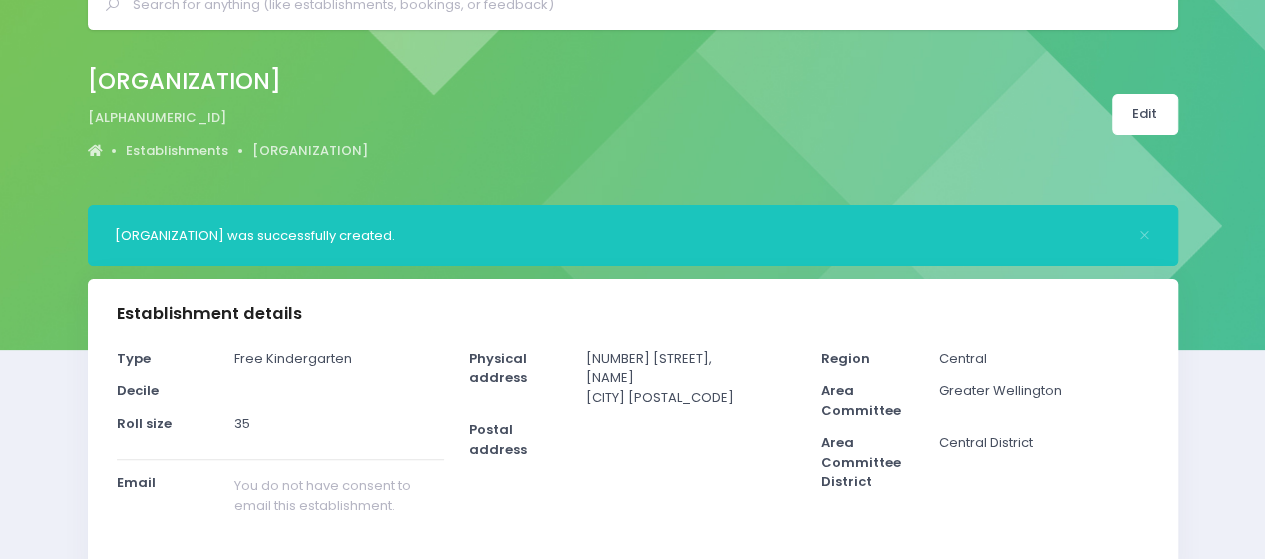 scroll, scrollTop: 0, scrollLeft: 0, axis: both 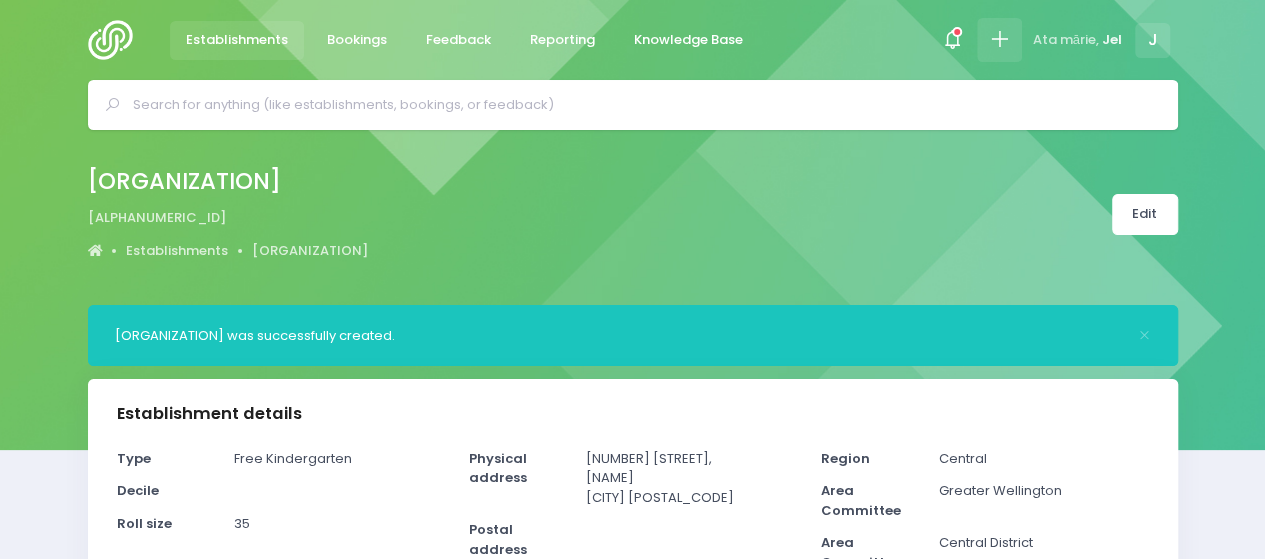 click at bounding box center [999, 39] 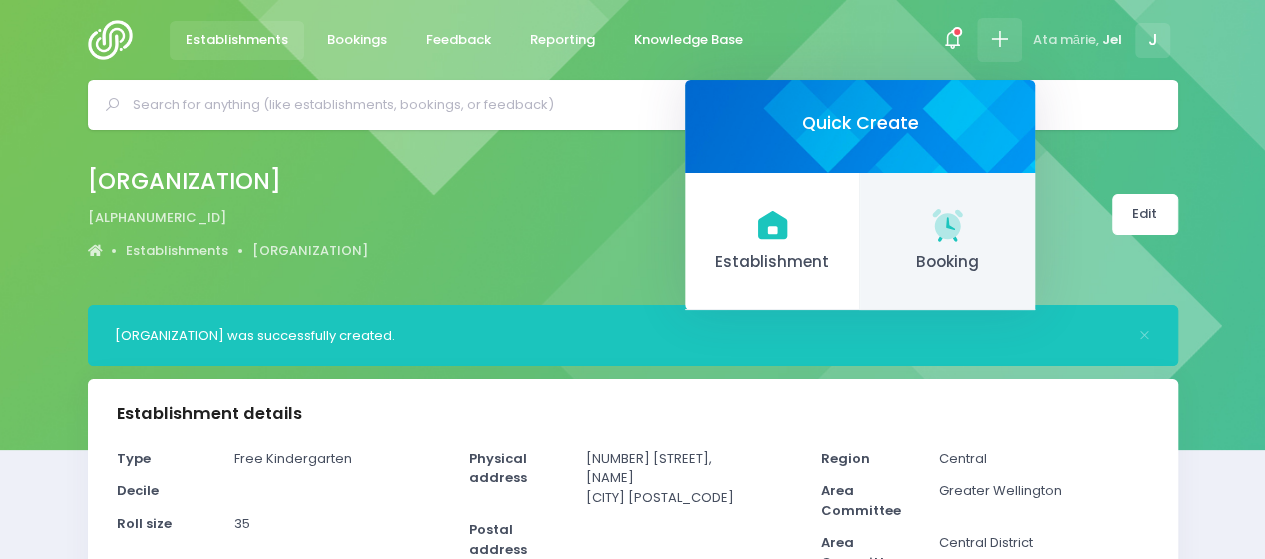 click on "Booking" at bounding box center (948, 262) 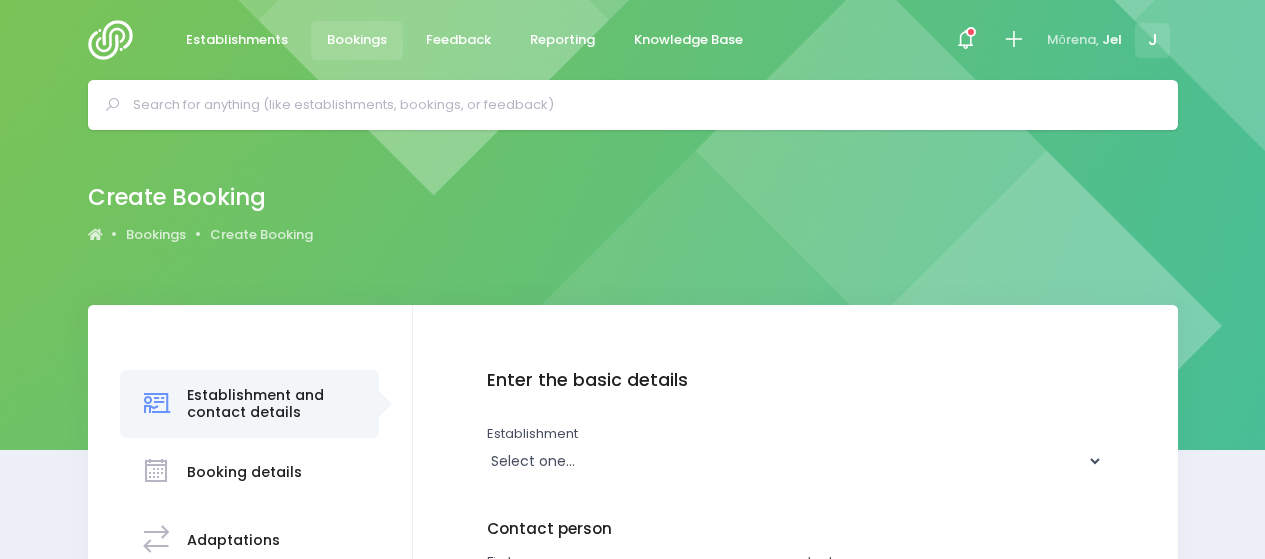 scroll, scrollTop: 0, scrollLeft: 0, axis: both 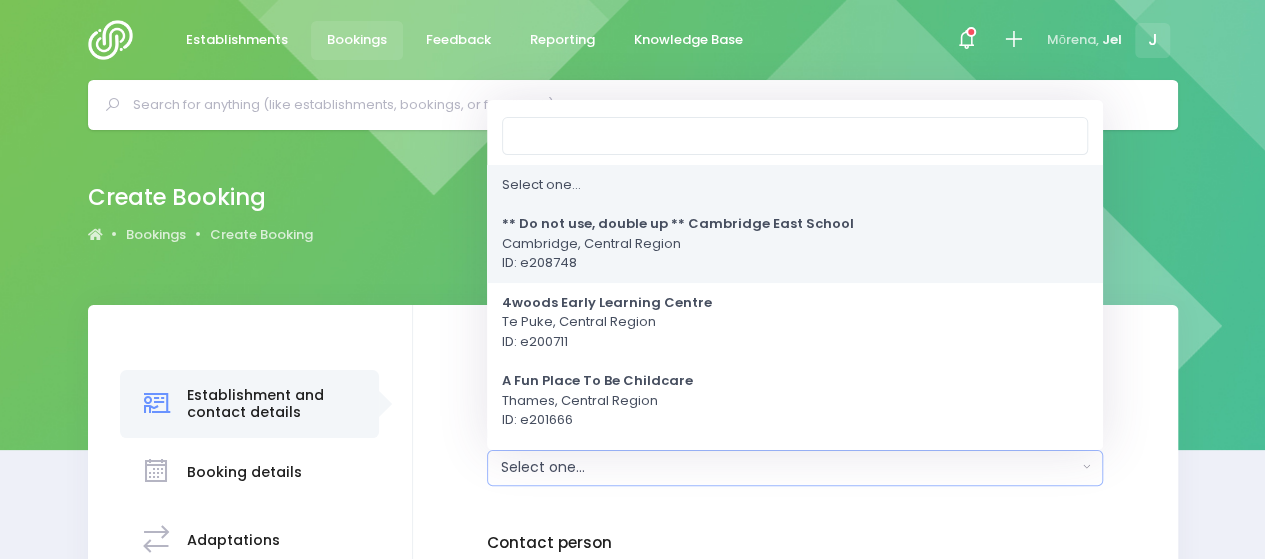 click on "** Do not use, double up ** Cambridge East School Cambridge, Central Region ID: e208748" at bounding box center [678, 243] 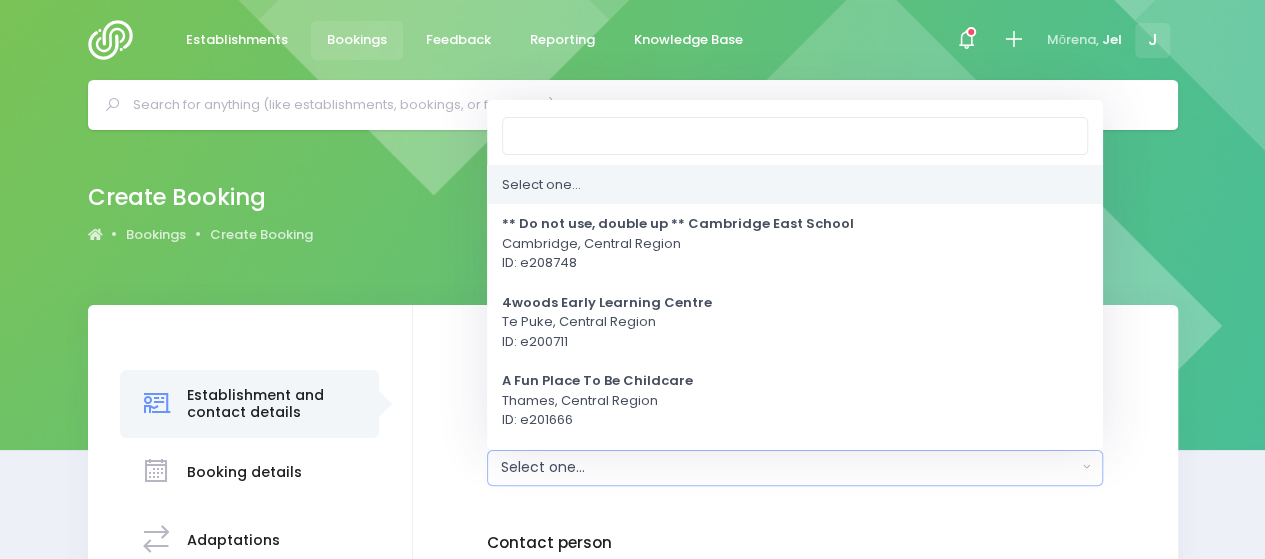 select on "208748" 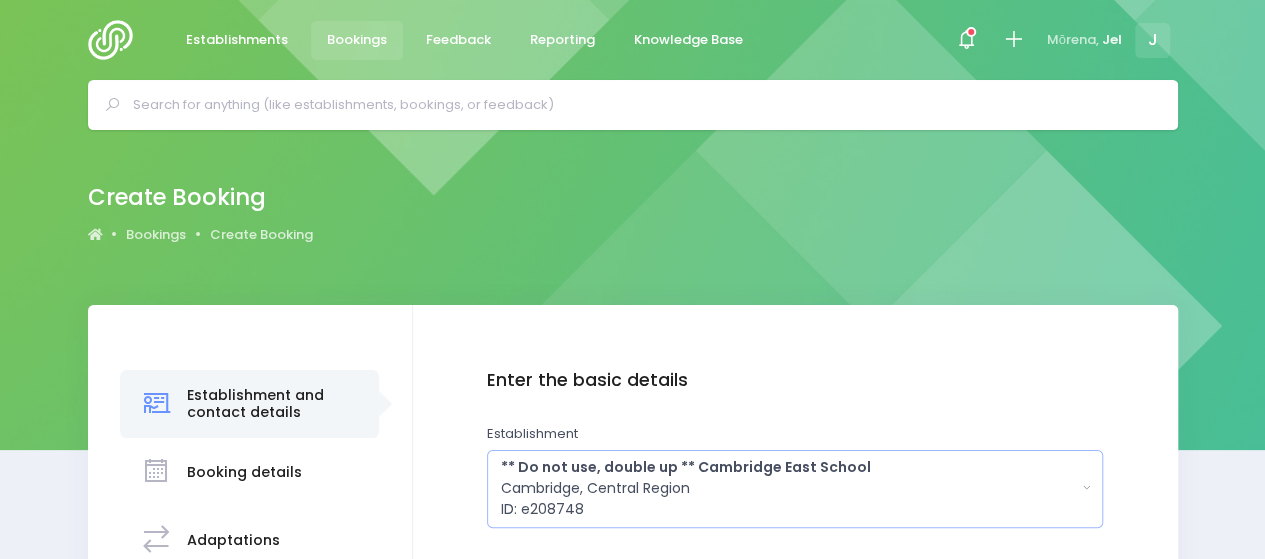 scroll, scrollTop: 200, scrollLeft: 0, axis: vertical 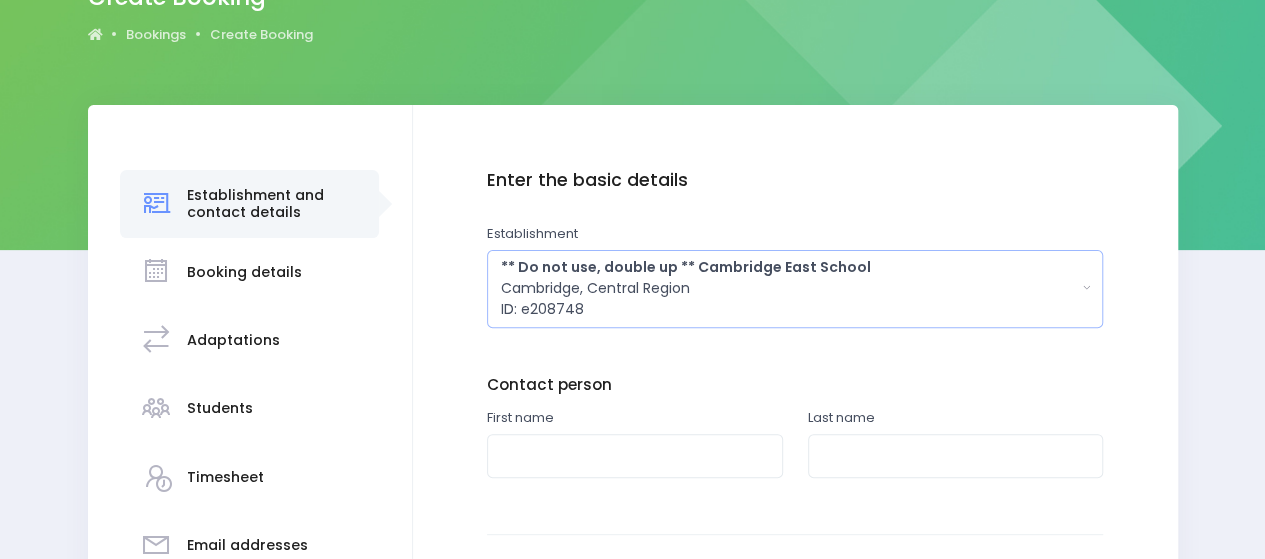 click on "** Do not use, double up ** Cambridge East School Cambridge, Central Region ID: e208748" at bounding box center (789, 288) 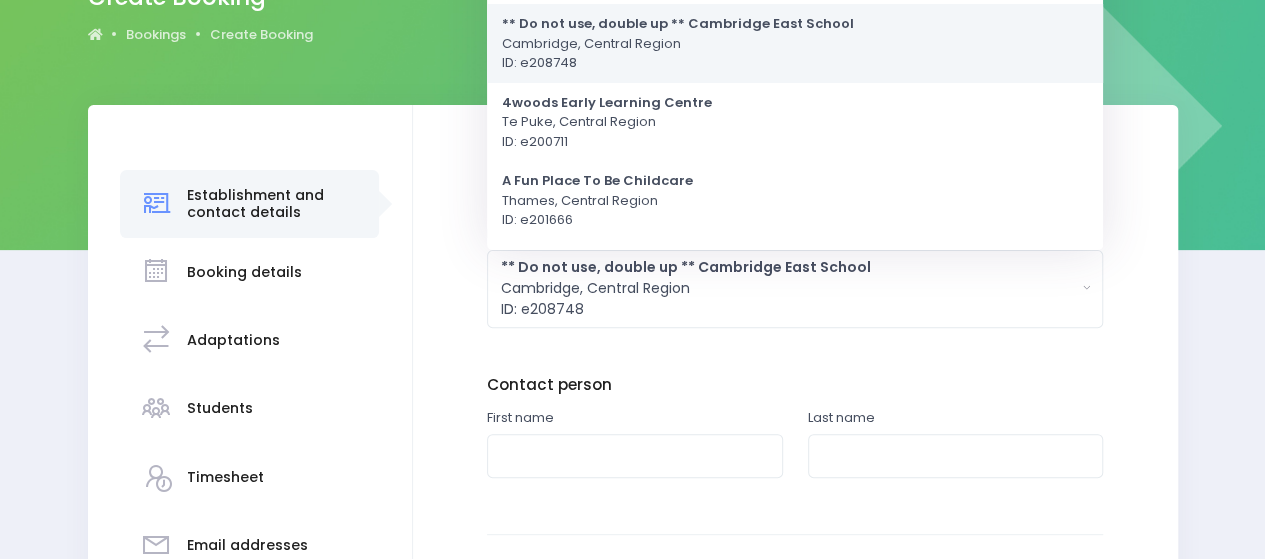 scroll, scrollTop: 0, scrollLeft: 0, axis: both 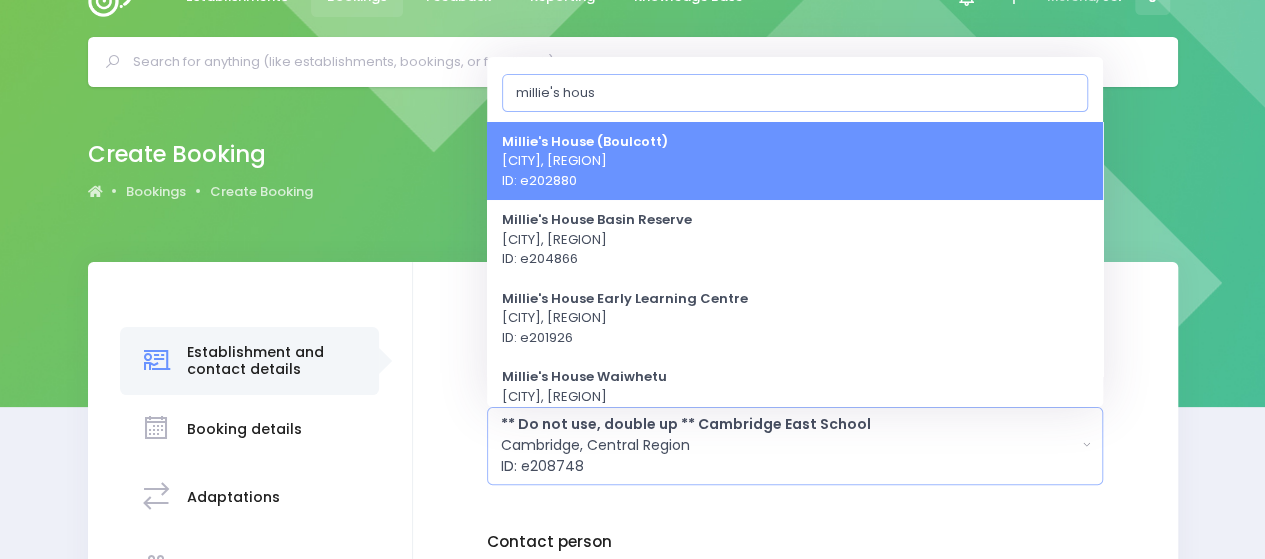 type on "millie's hous" 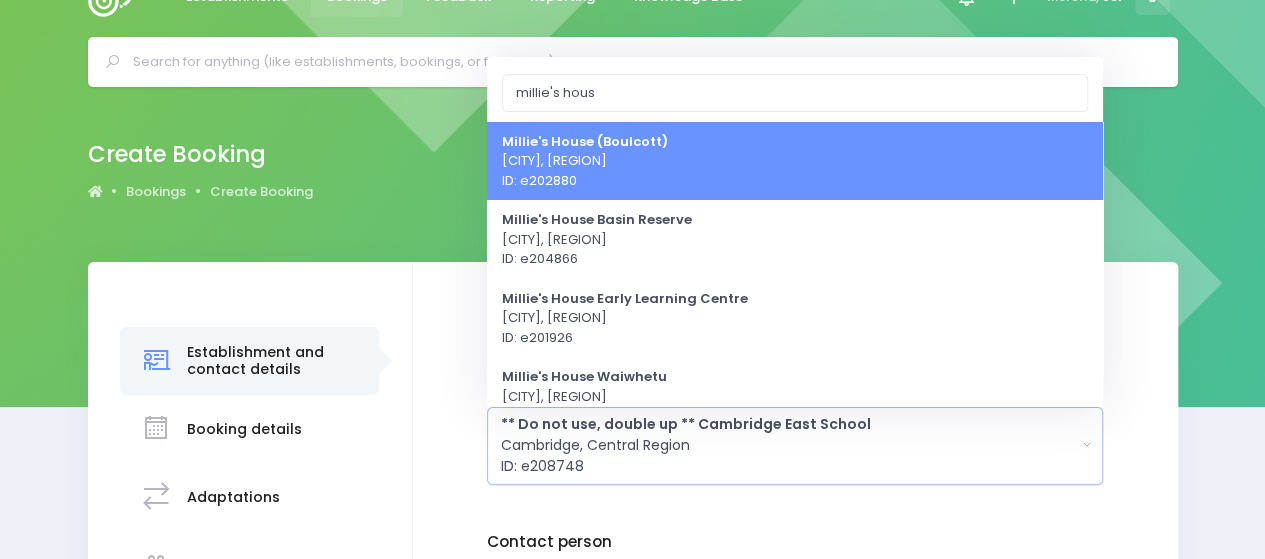click on "Create Booking
Bookings
Create Booking" at bounding box center [633, 171] 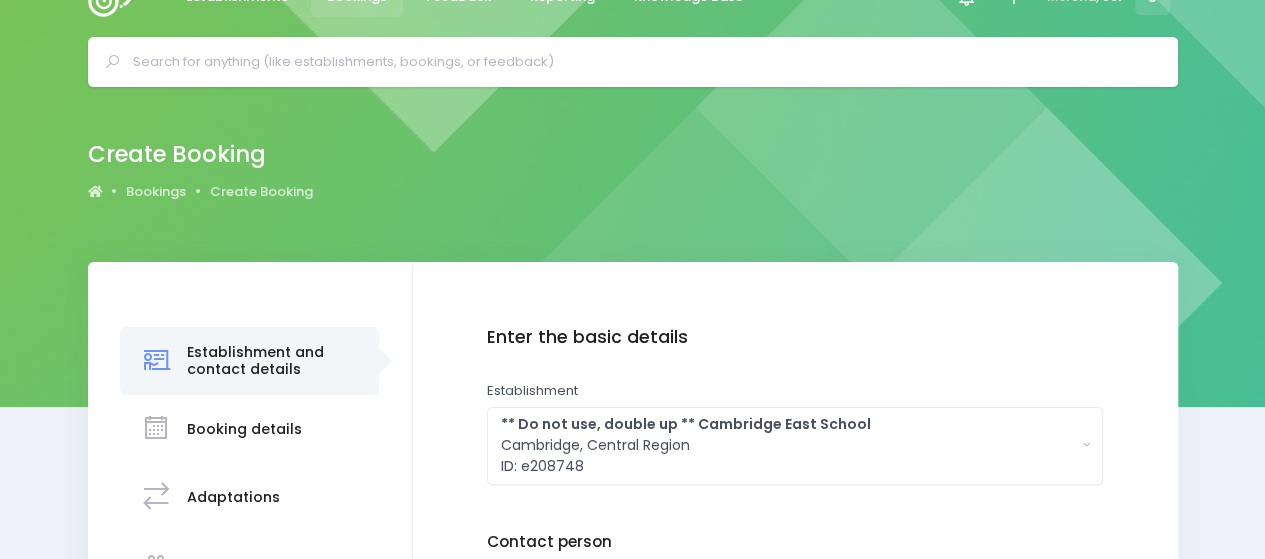 click at bounding box center [641, 62] 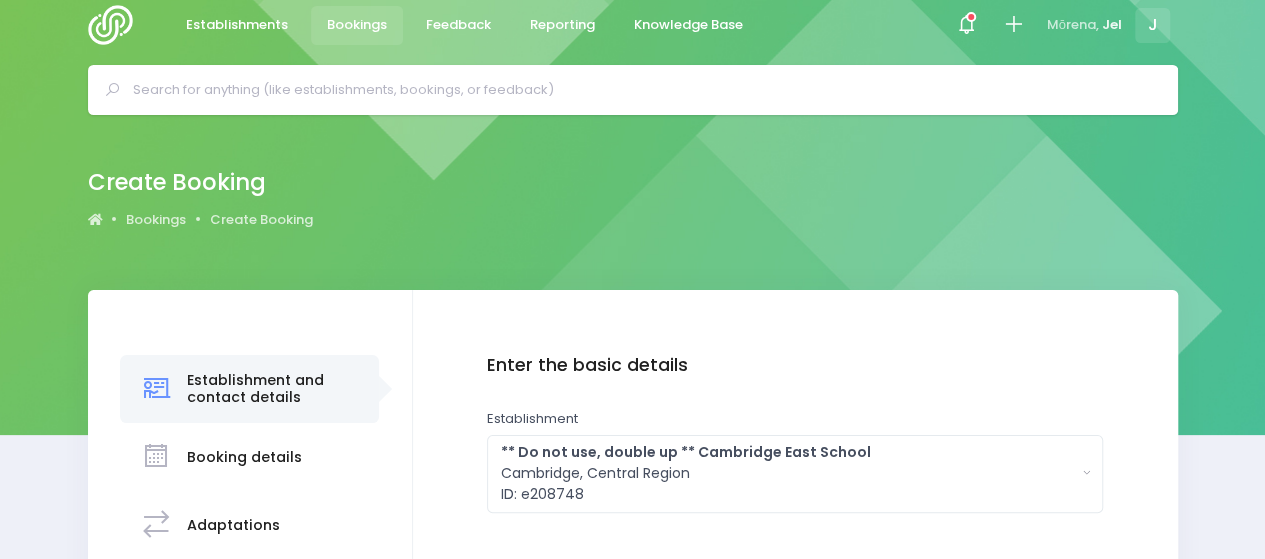 scroll, scrollTop: 0, scrollLeft: 0, axis: both 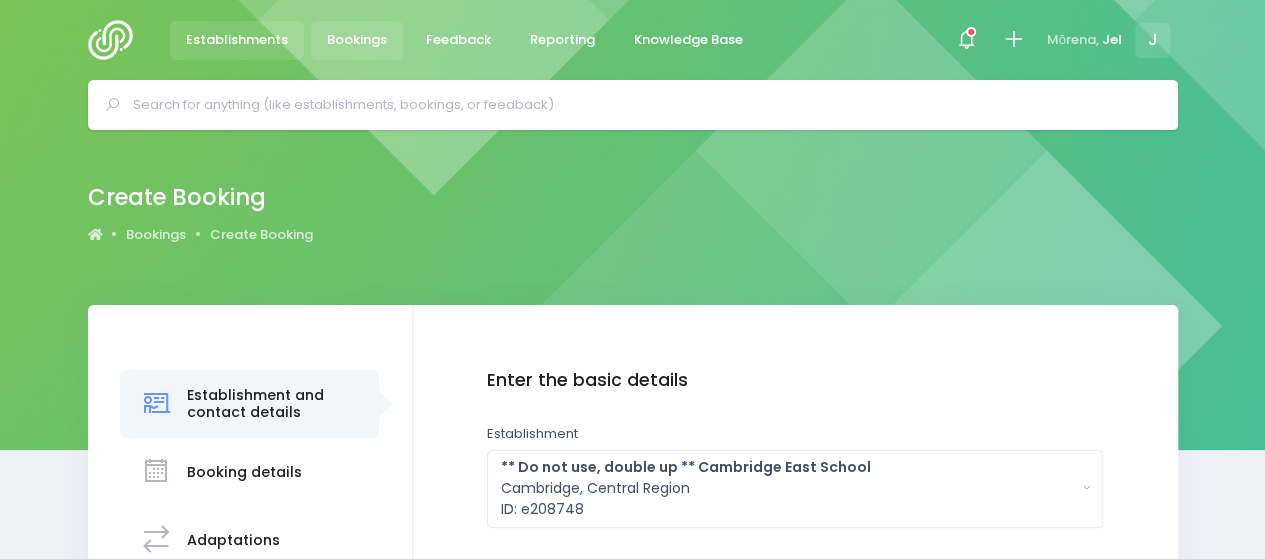 click on "Establishments" at bounding box center (237, 40) 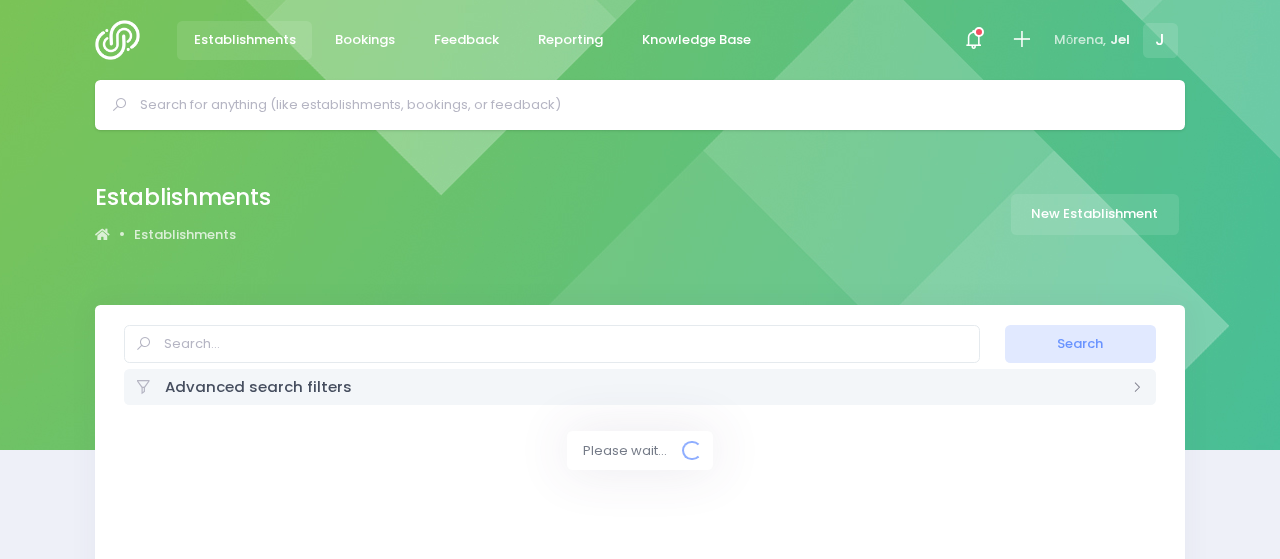 select on "20" 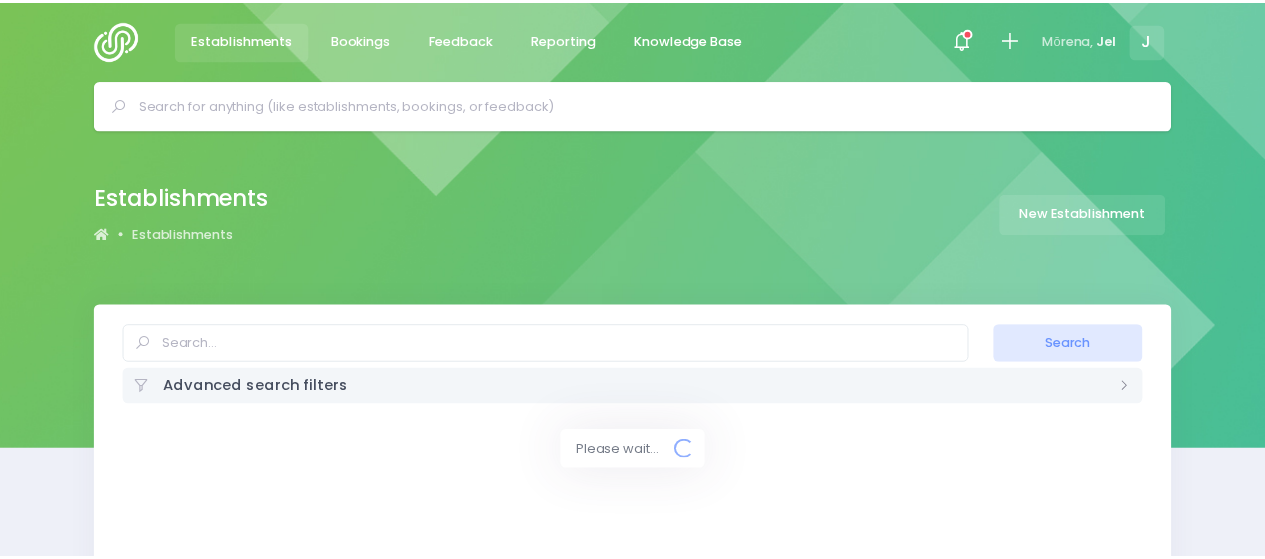scroll, scrollTop: 0, scrollLeft: 0, axis: both 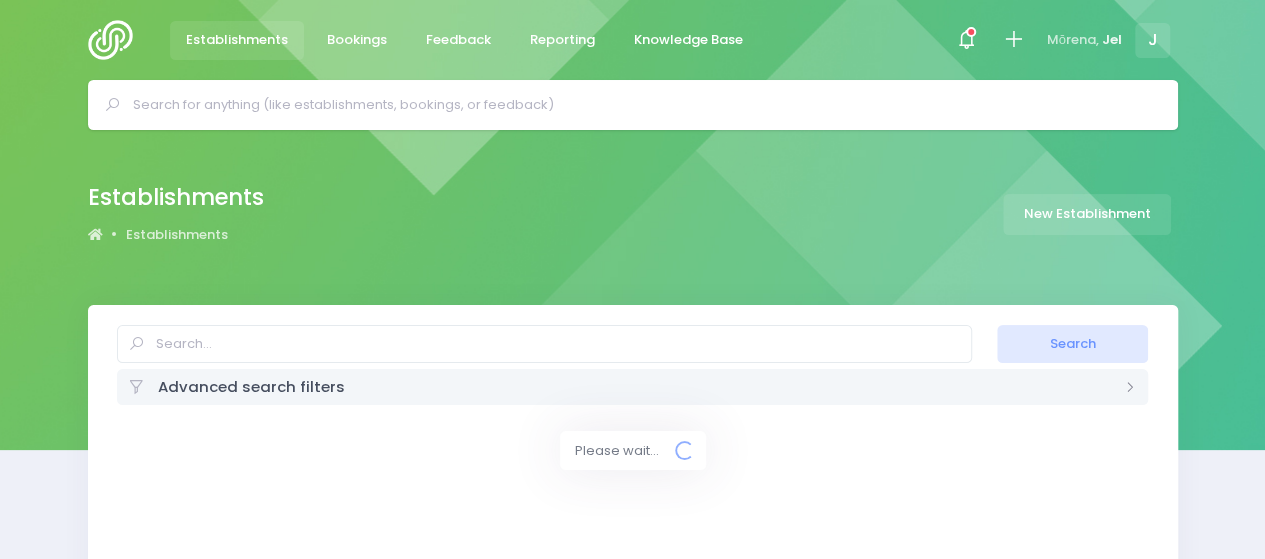 click at bounding box center (641, 105) 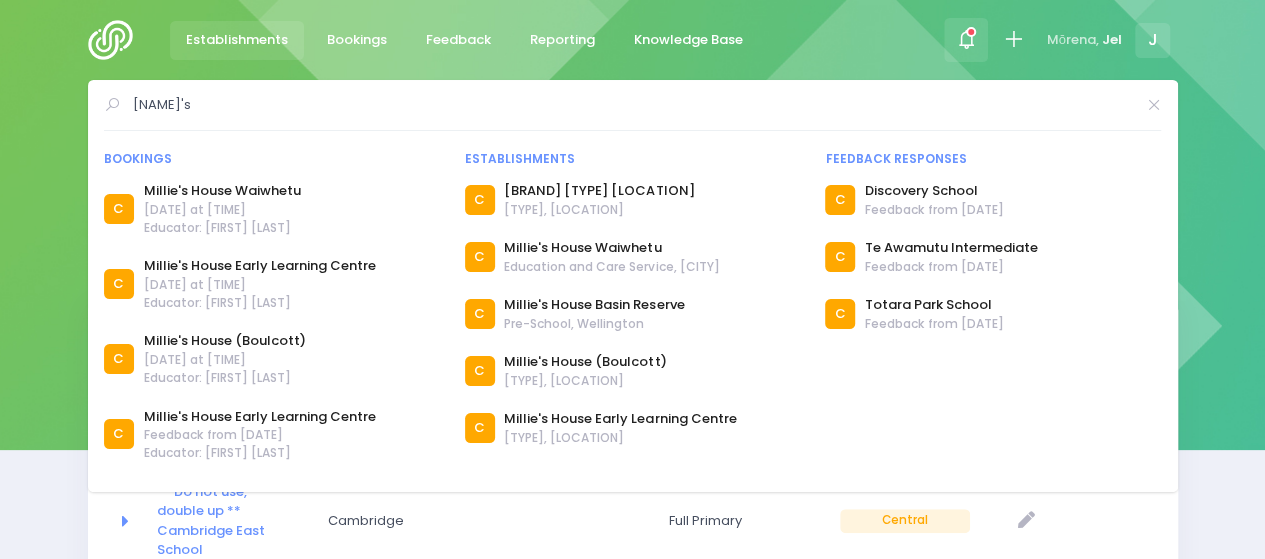 type on "millies's" 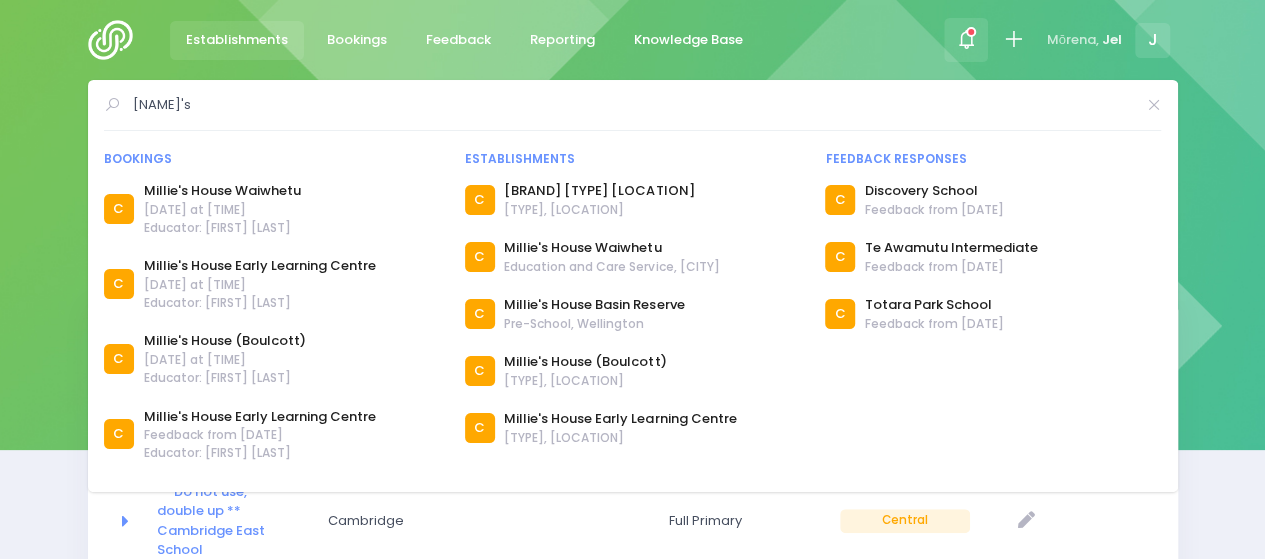 click at bounding box center [966, 40] 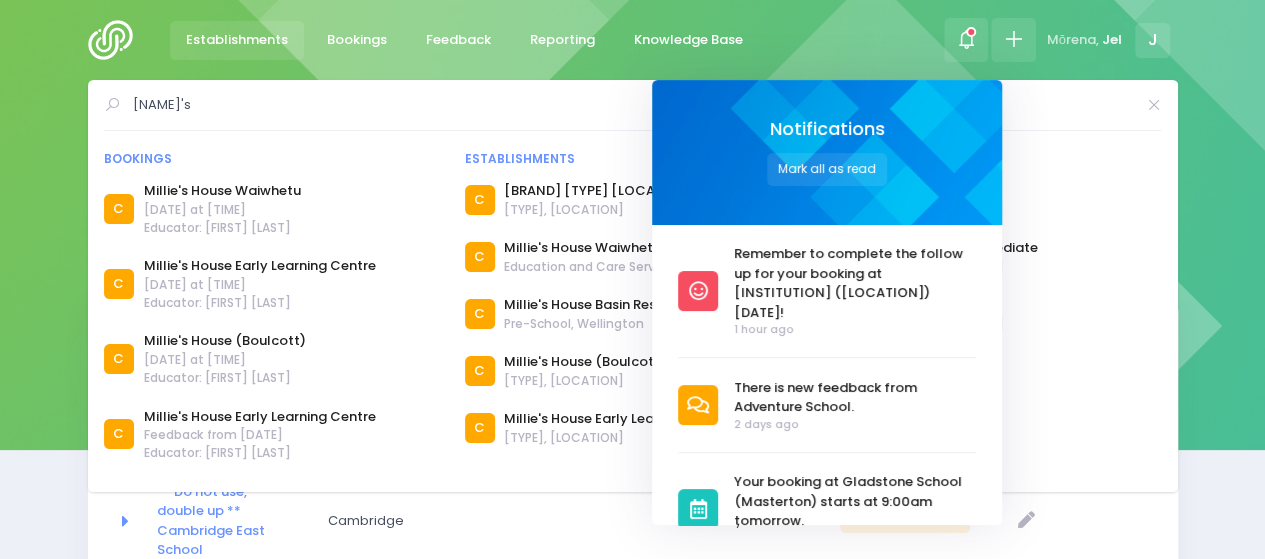 click at bounding box center [1013, 39] 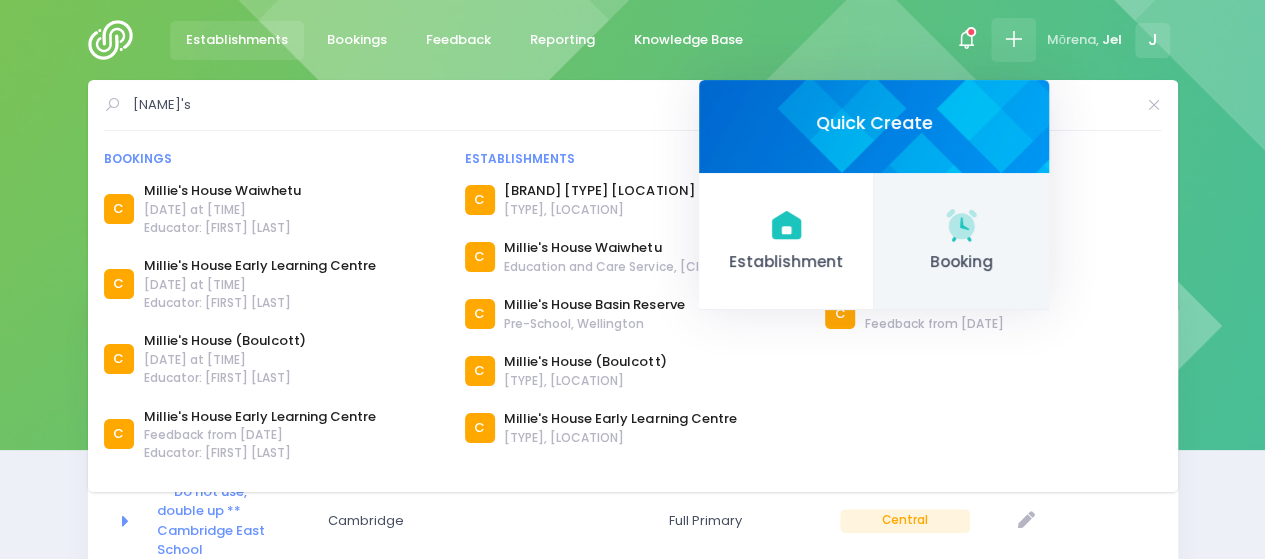 click 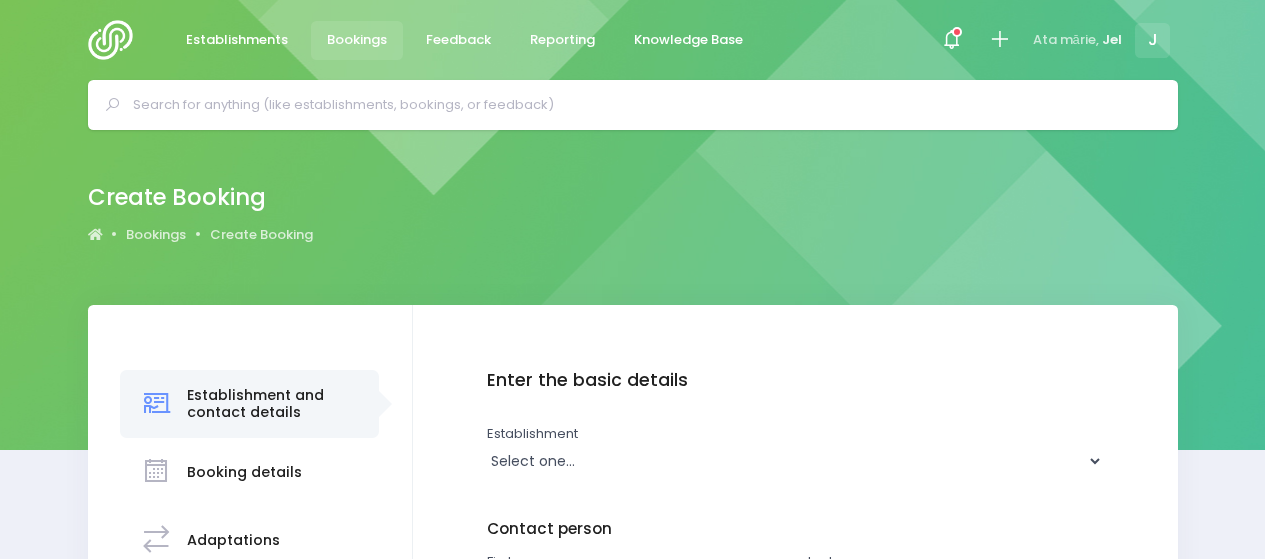 scroll, scrollTop: 0, scrollLeft: 0, axis: both 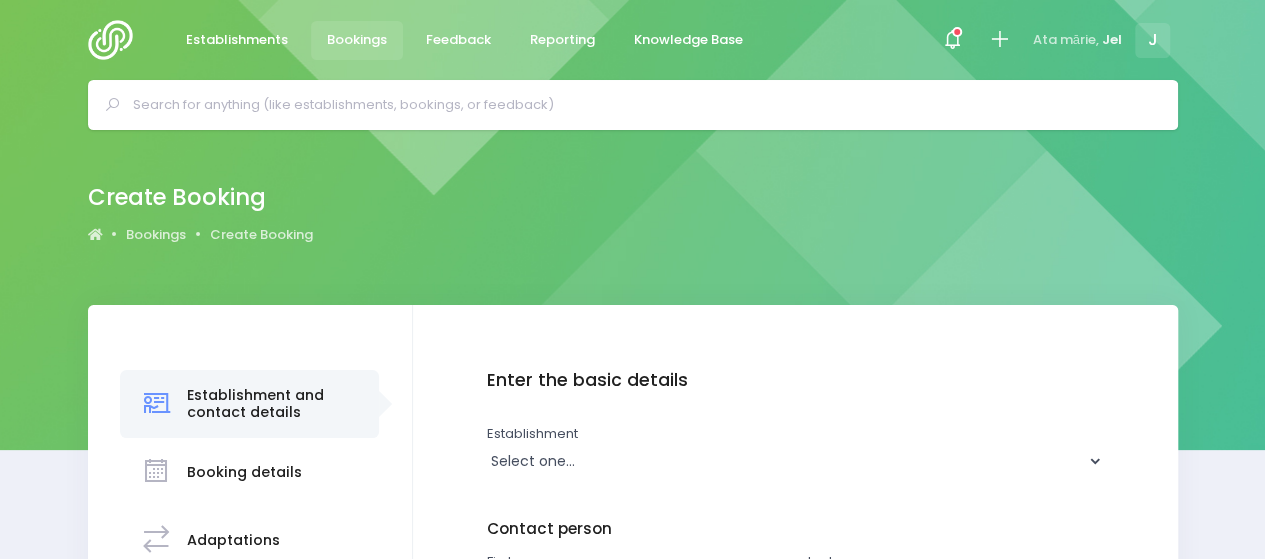 click on "Establishment" at bounding box center [532, 434] 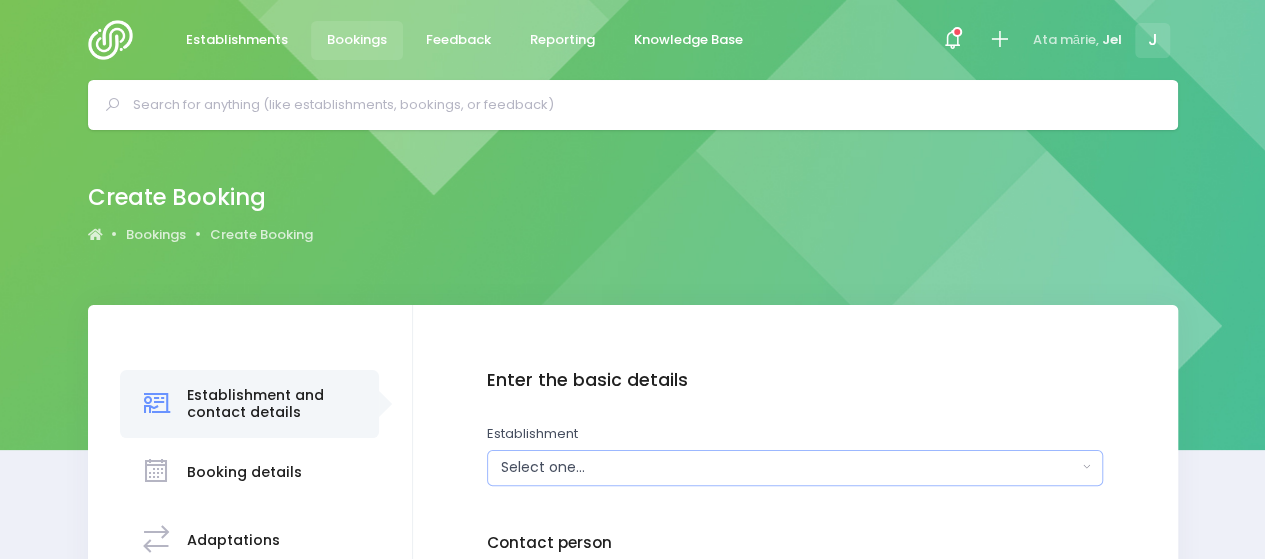 click on "Select one..." at bounding box center [795, 468] 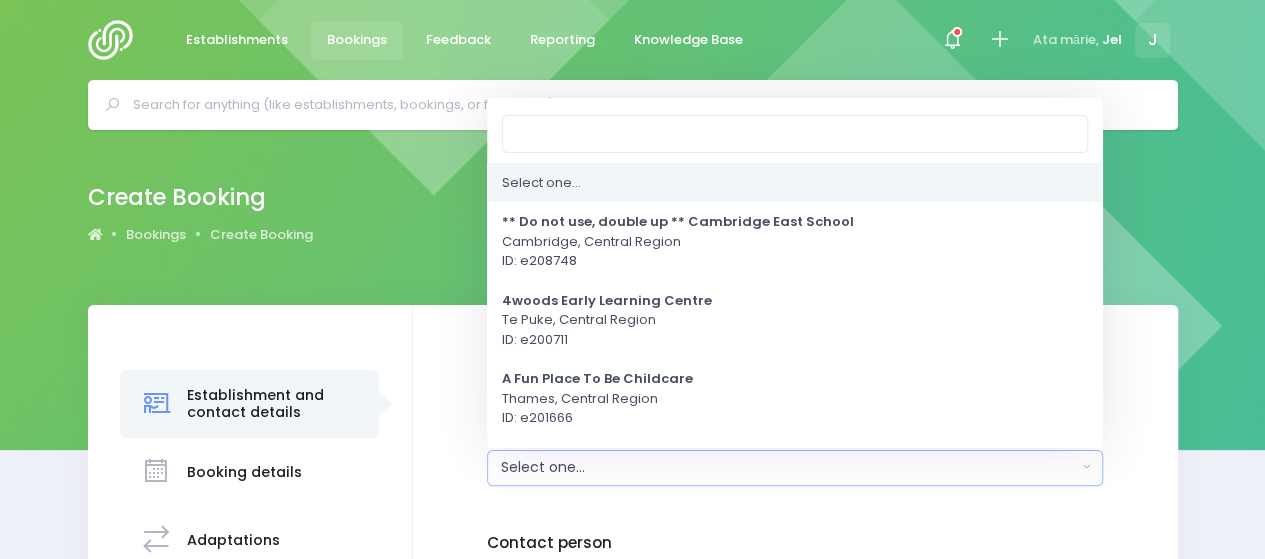 click on "Select one..." at bounding box center [789, 467] 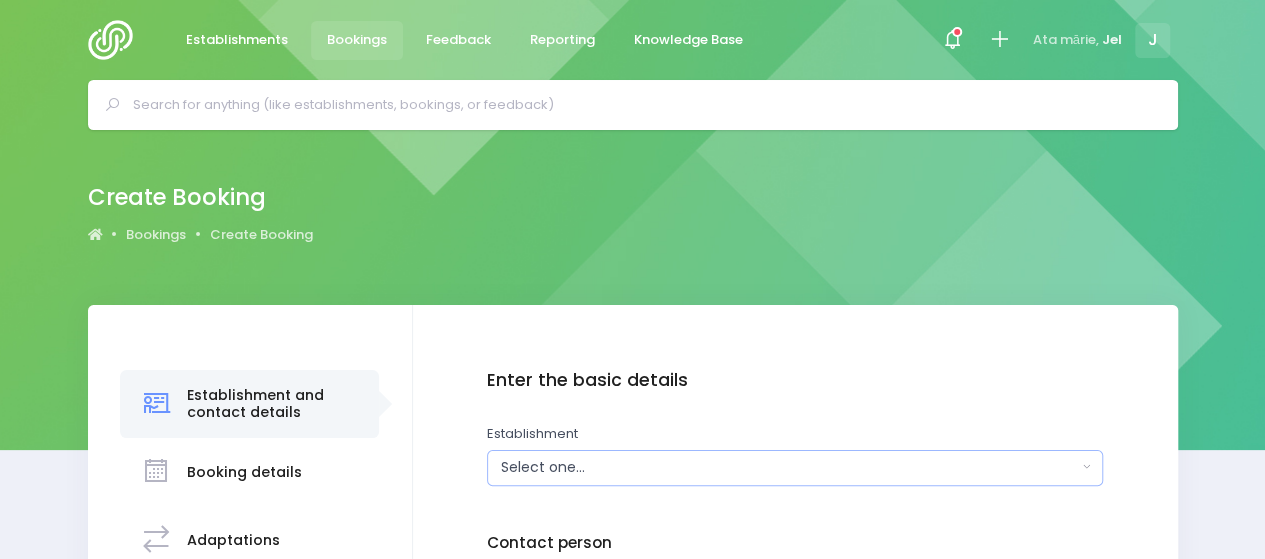click on "Select one..." at bounding box center (789, 467) 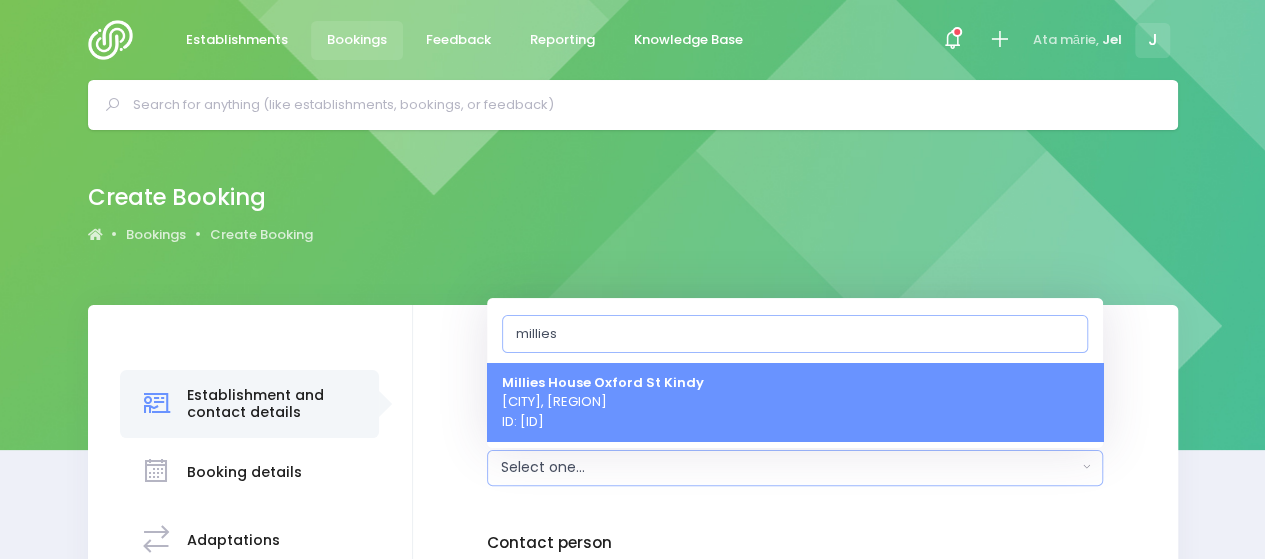 type on "millies" 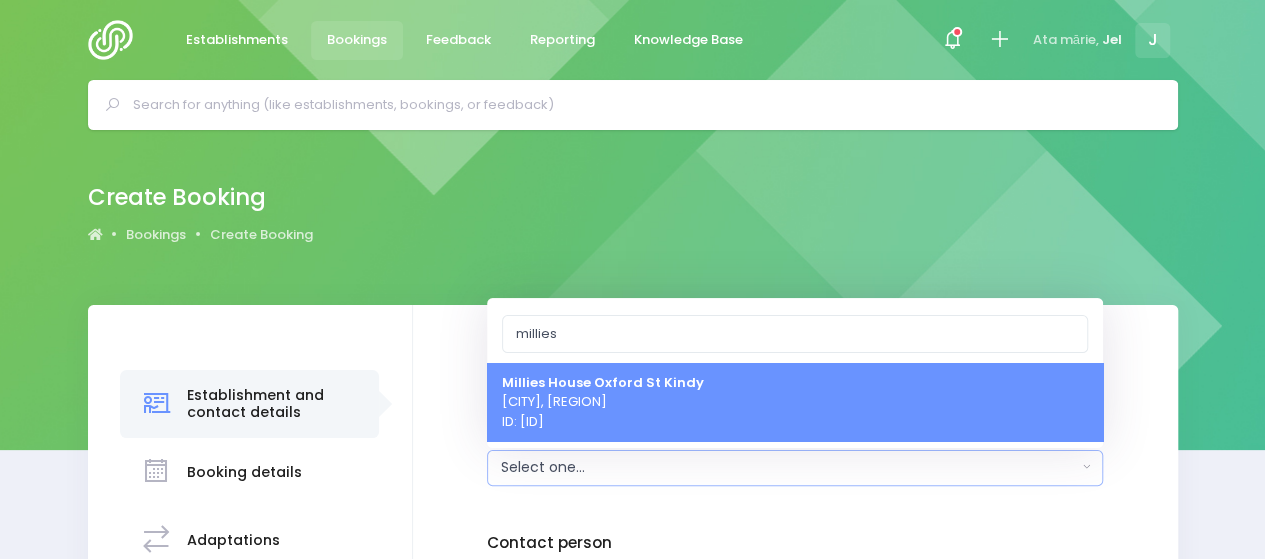 click on "Millies House Oxford St Kindy [CITY], [REGION] ID: [ID]" at bounding box center [795, 401] 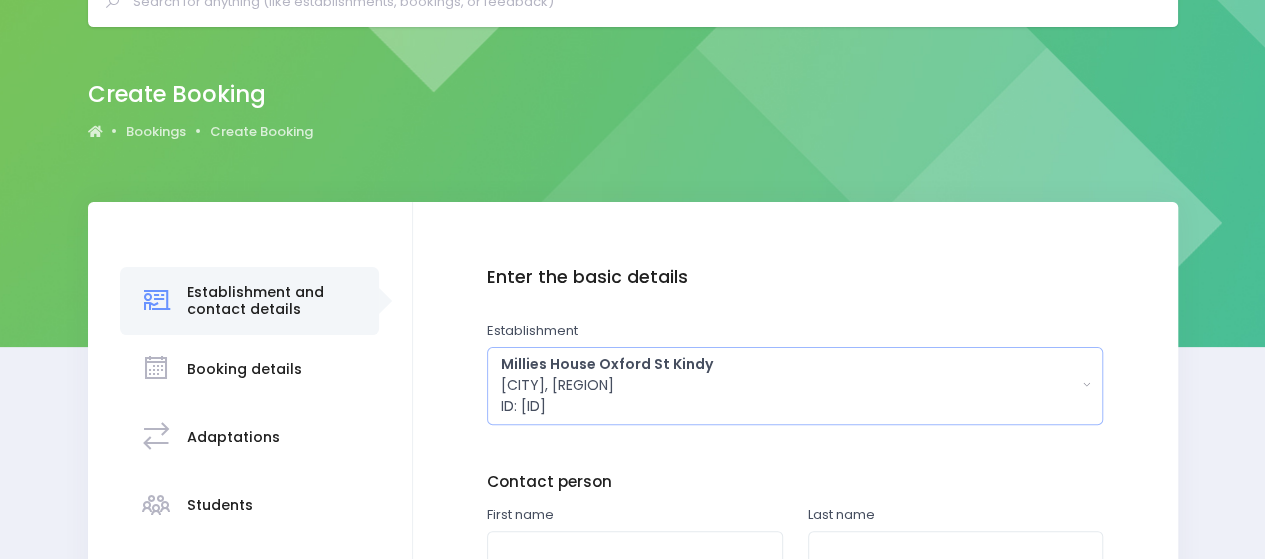 scroll, scrollTop: 300, scrollLeft: 0, axis: vertical 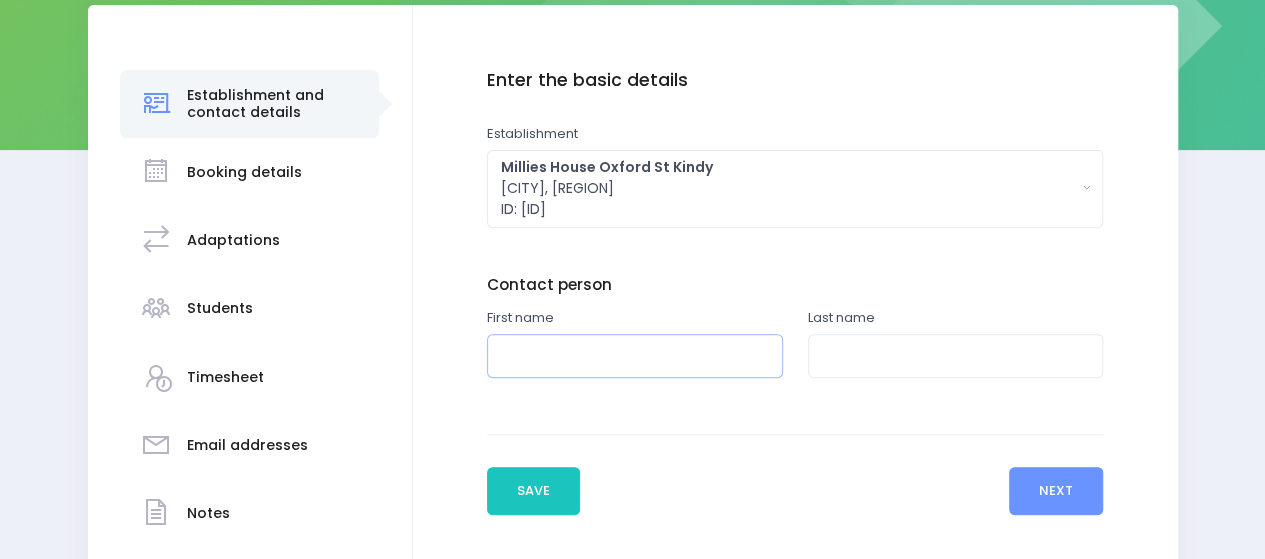 click at bounding box center (635, 356) 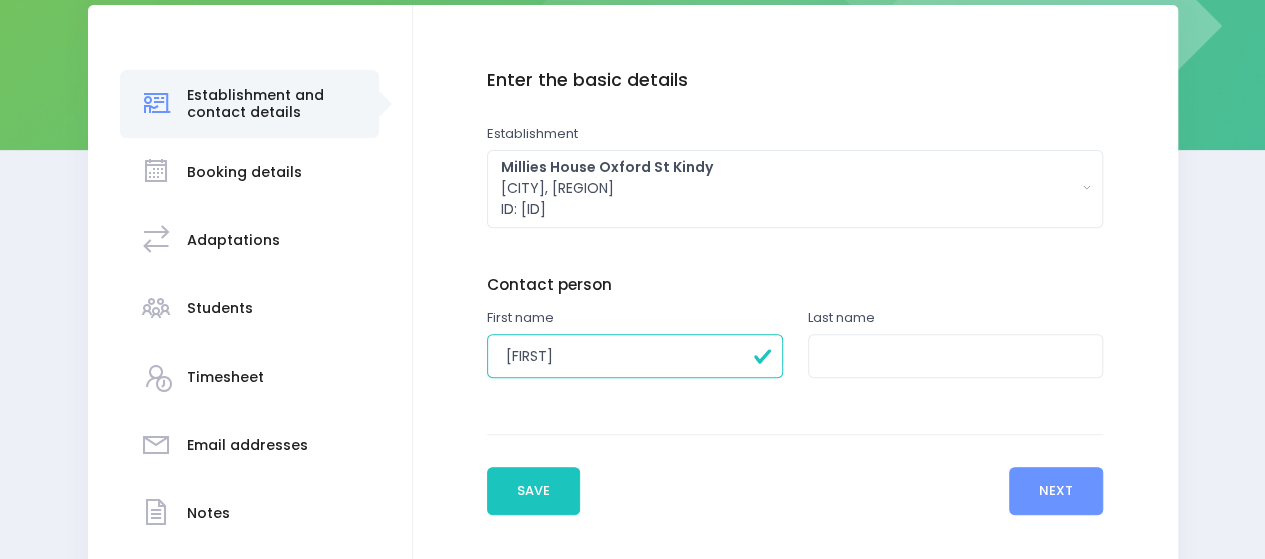 type on "[FIRST]" 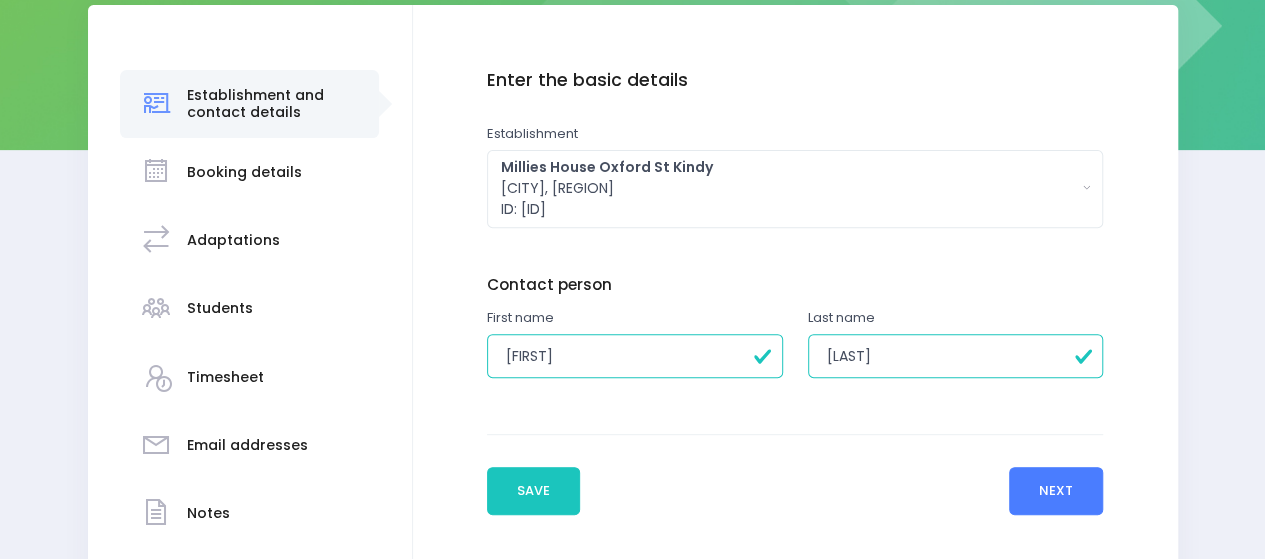 type on "[LAST]" 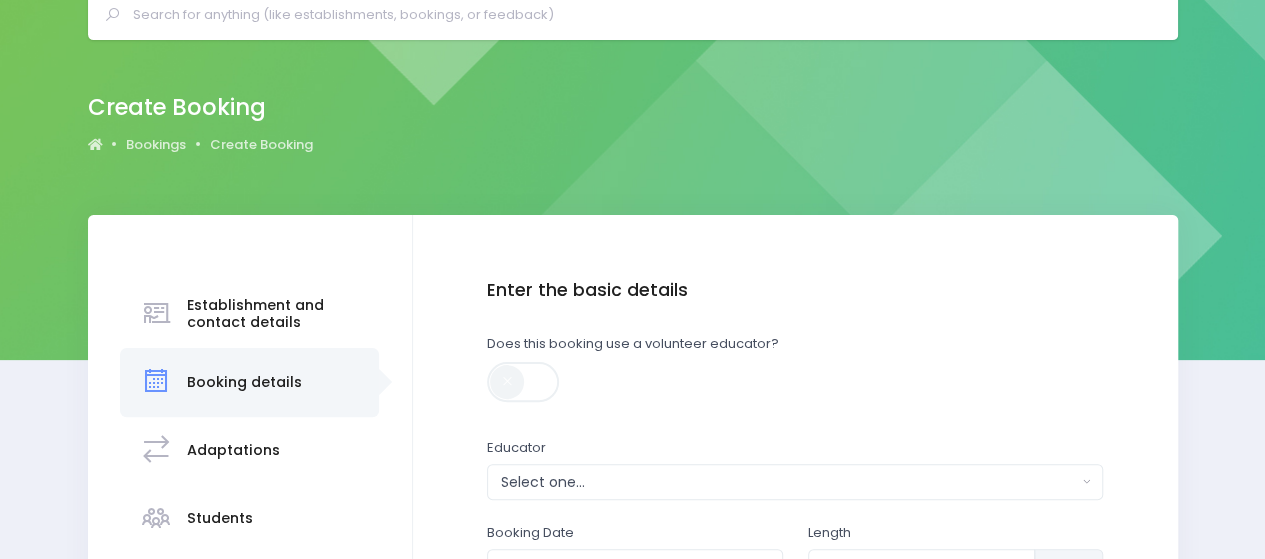 scroll, scrollTop: 200, scrollLeft: 0, axis: vertical 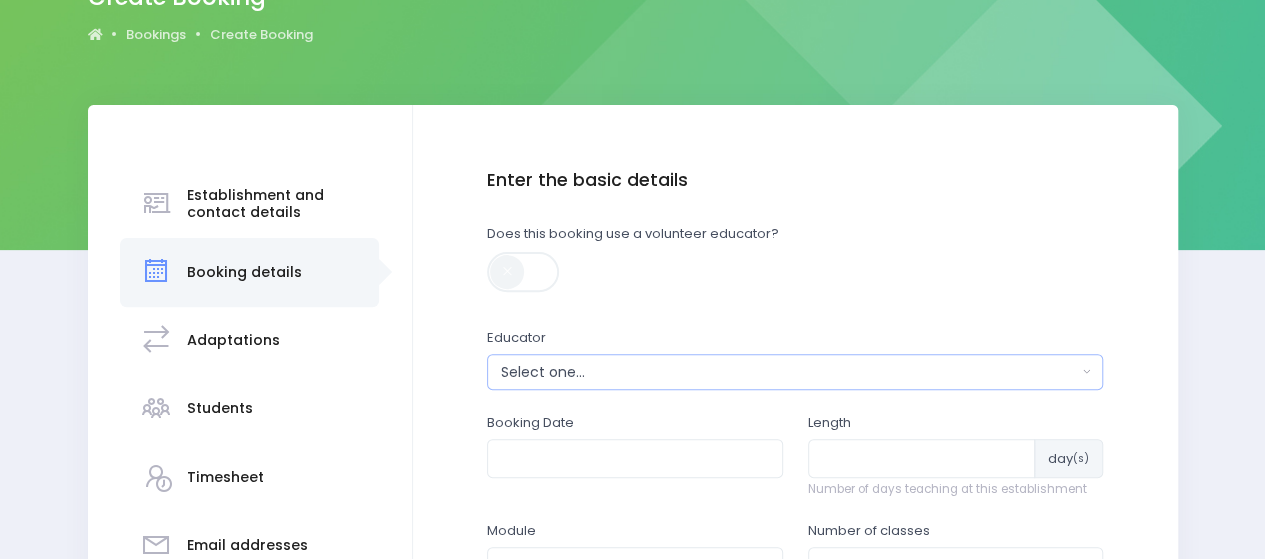 click on "Select one..." at bounding box center (789, 372) 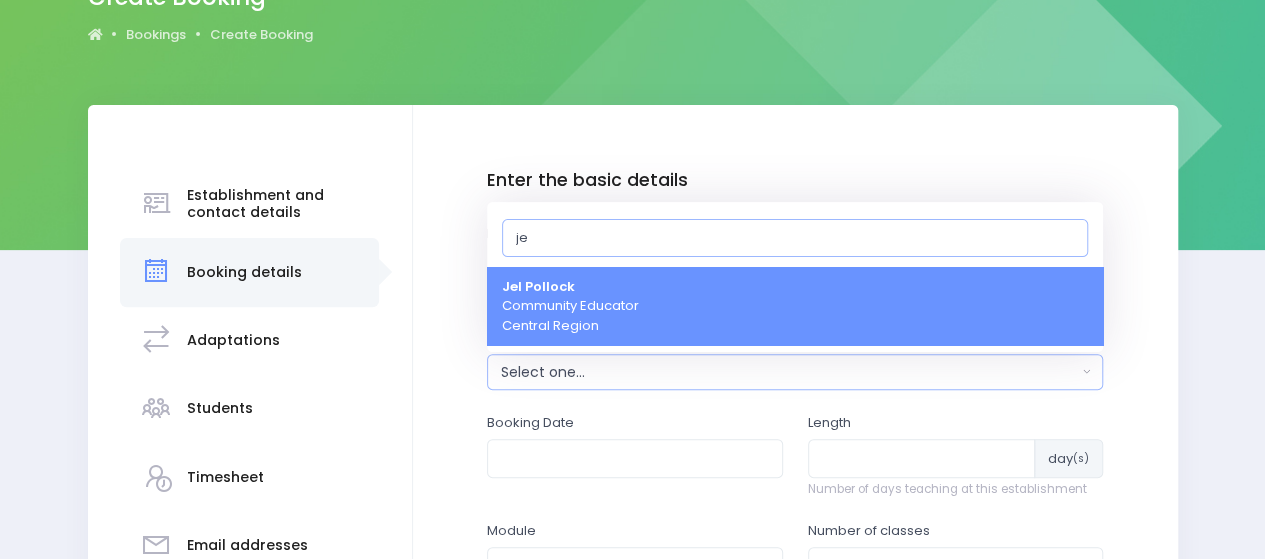 type on "je" 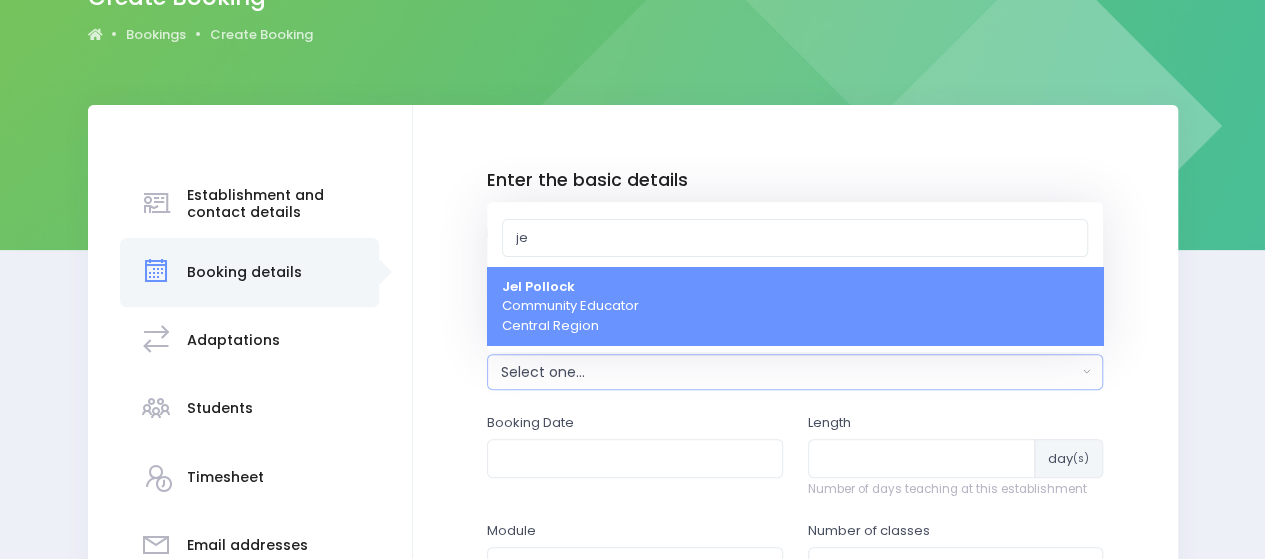 click on "Jel Pollock" at bounding box center [538, 286] 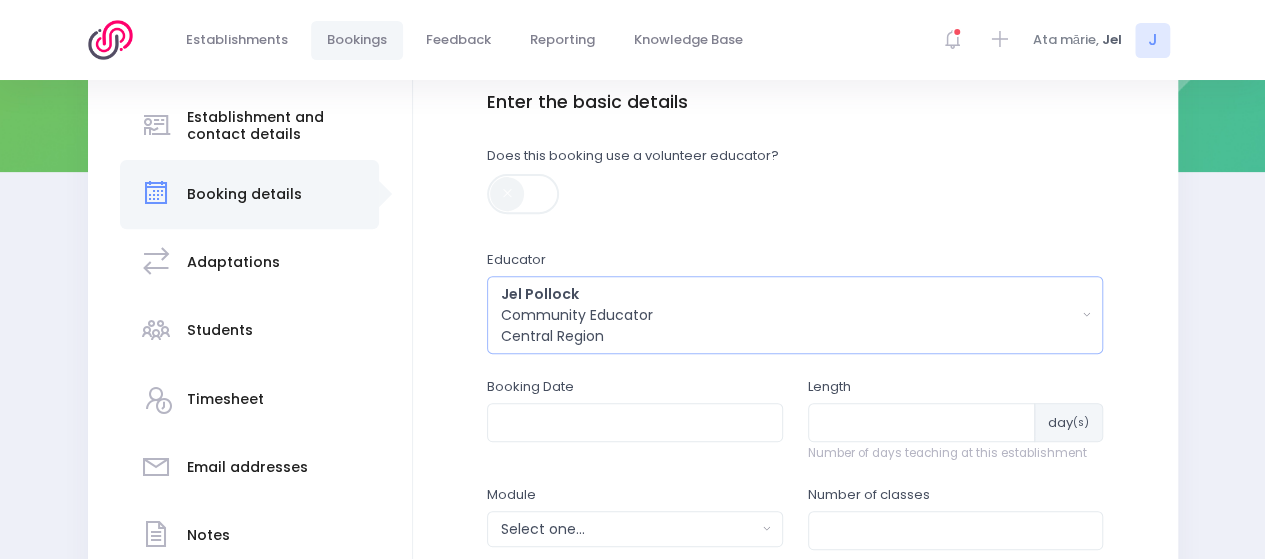 scroll, scrollTop: 400, scrollLeft: 0, axis: vertical 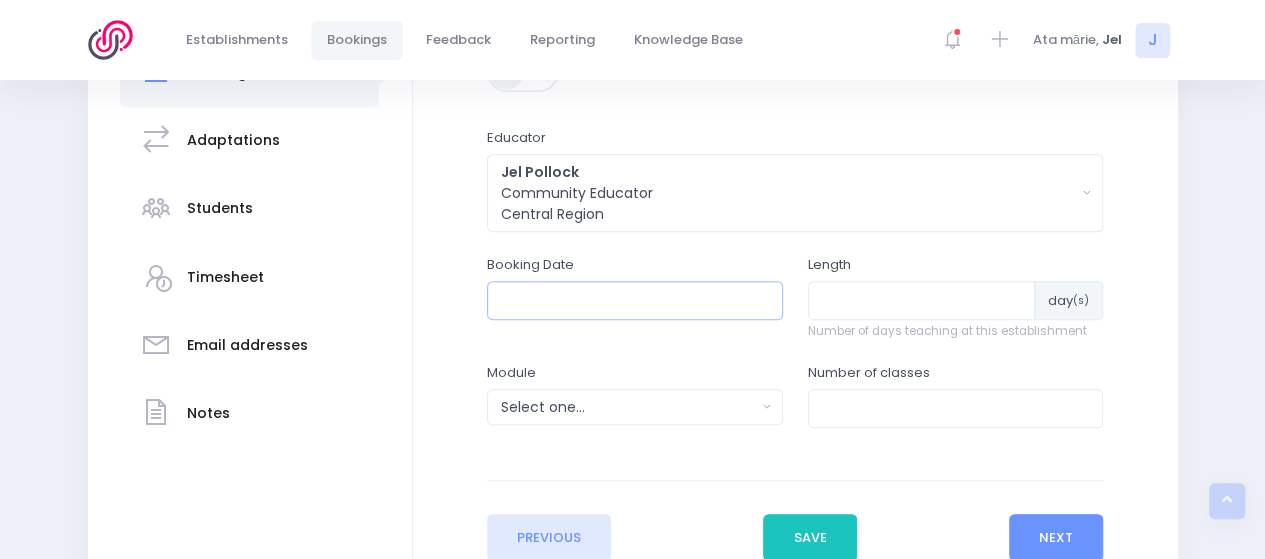 click at bounding box center (635, 300) 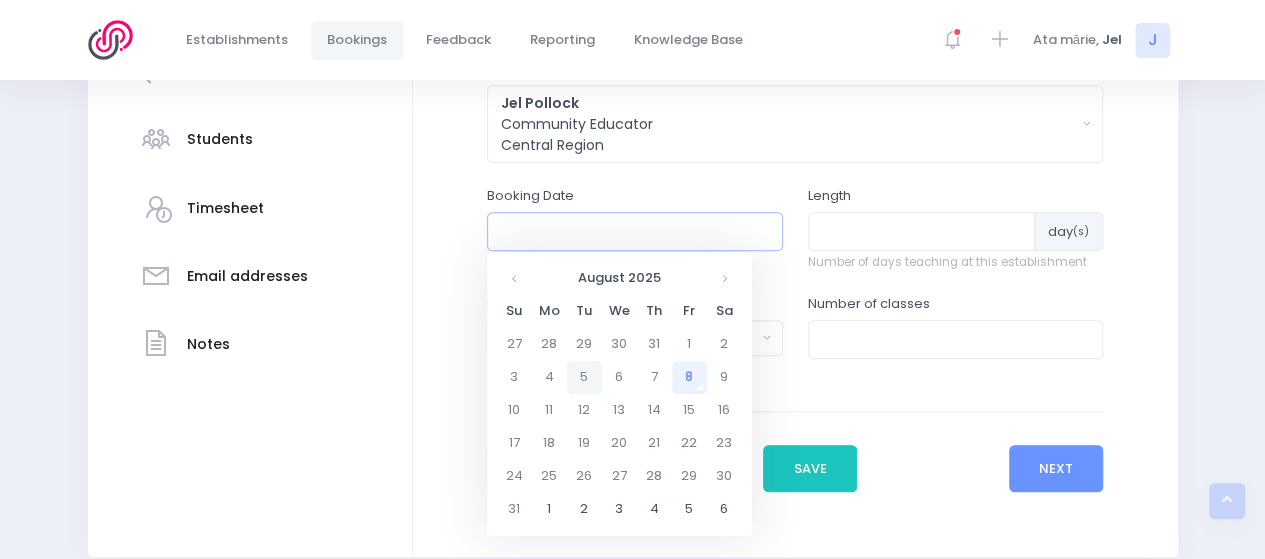 scroll, scrollTop: 500, scrollLeft: 0, axis: vertical 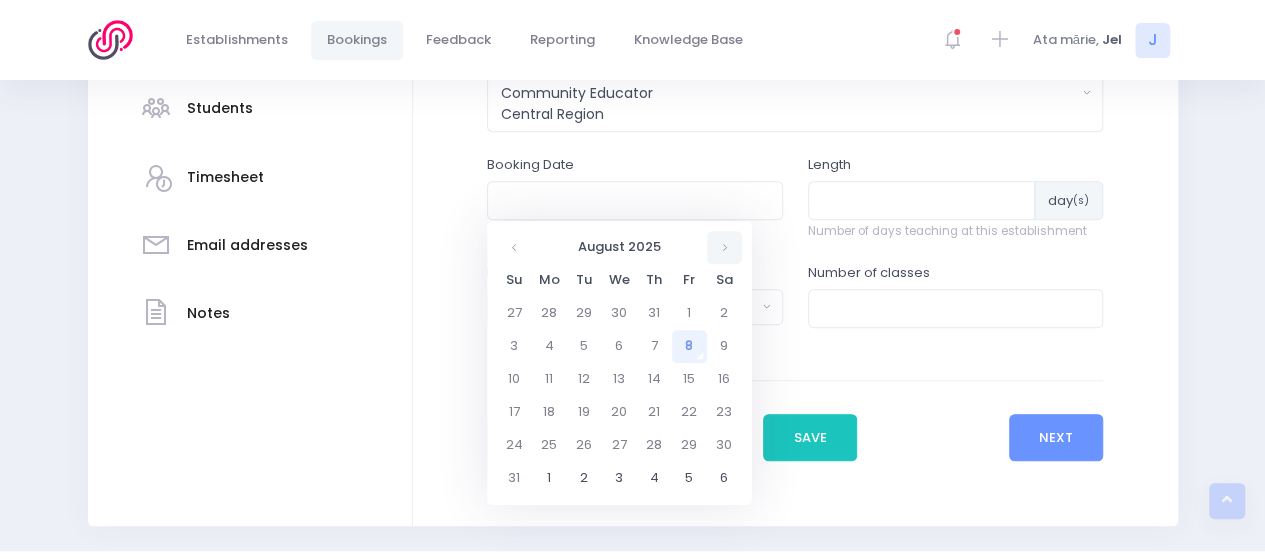 click at bounding box center [724, 247] 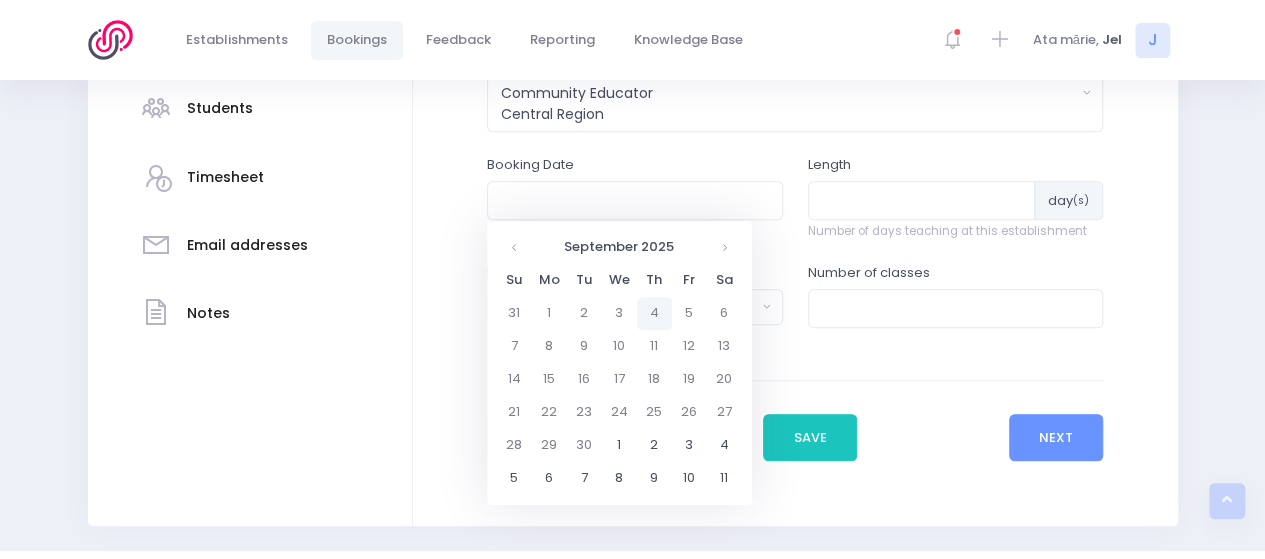 click on "4" at bounding box center (654, 313) 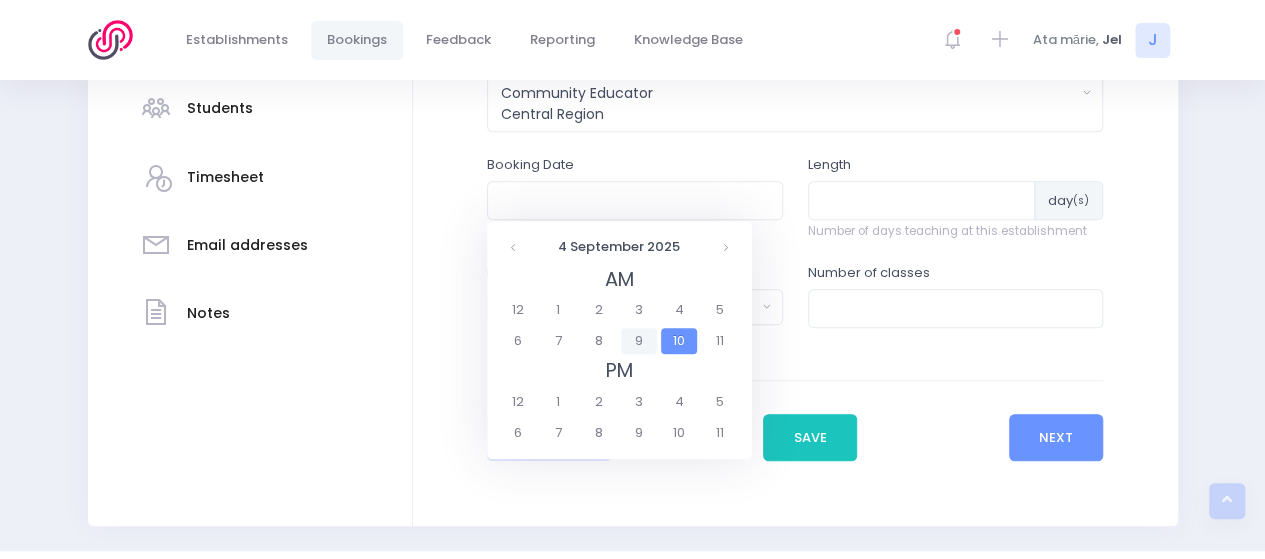 click on "9" at bounding box center [638, 341] 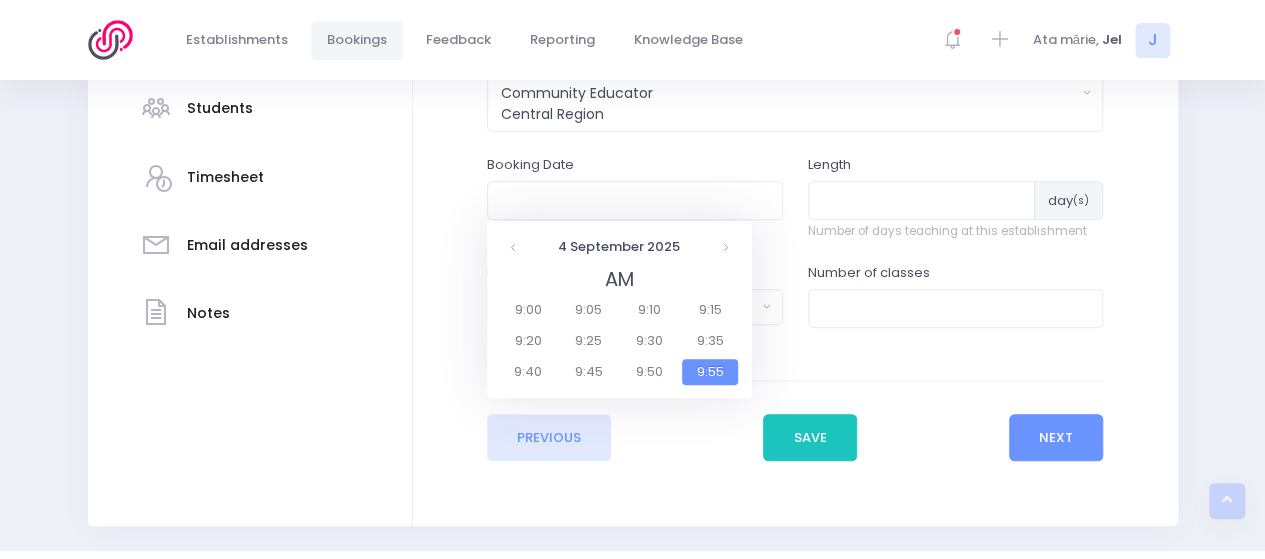 click on "9:45" at bounding box center (589, 372) 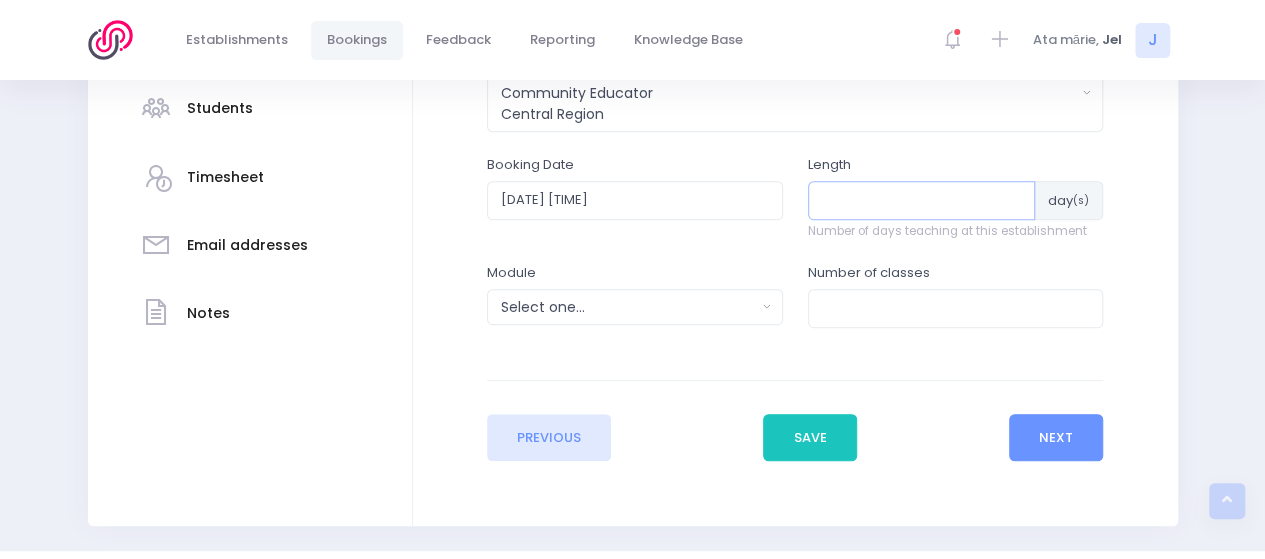 click at bounding box center (922, 200) 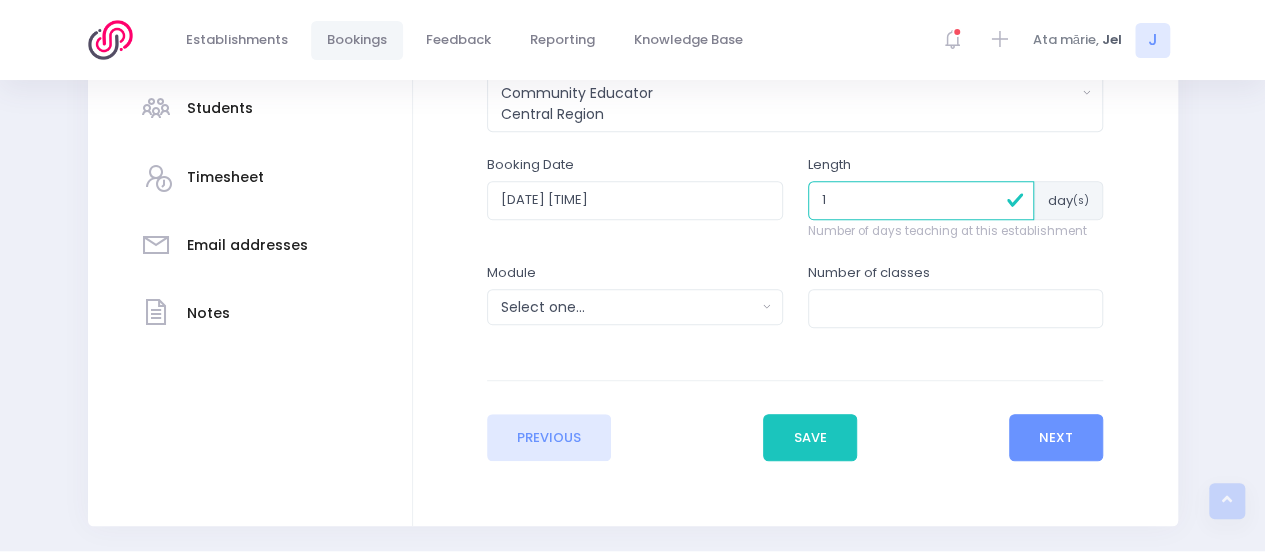 type on "1" 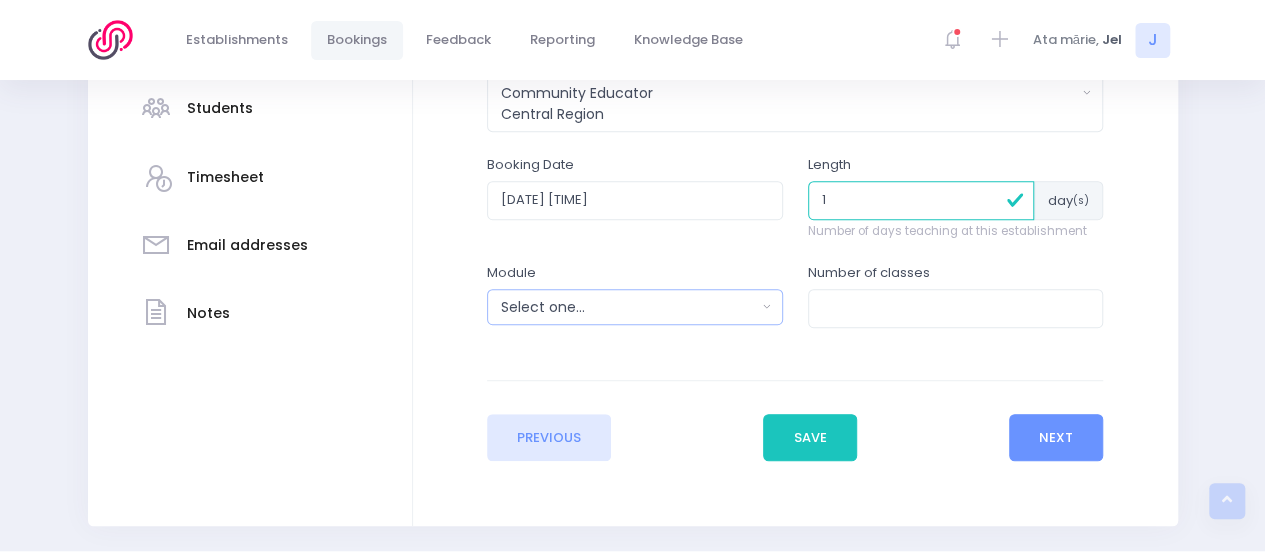 click on "Select one..." at bounding box center (628, 307) 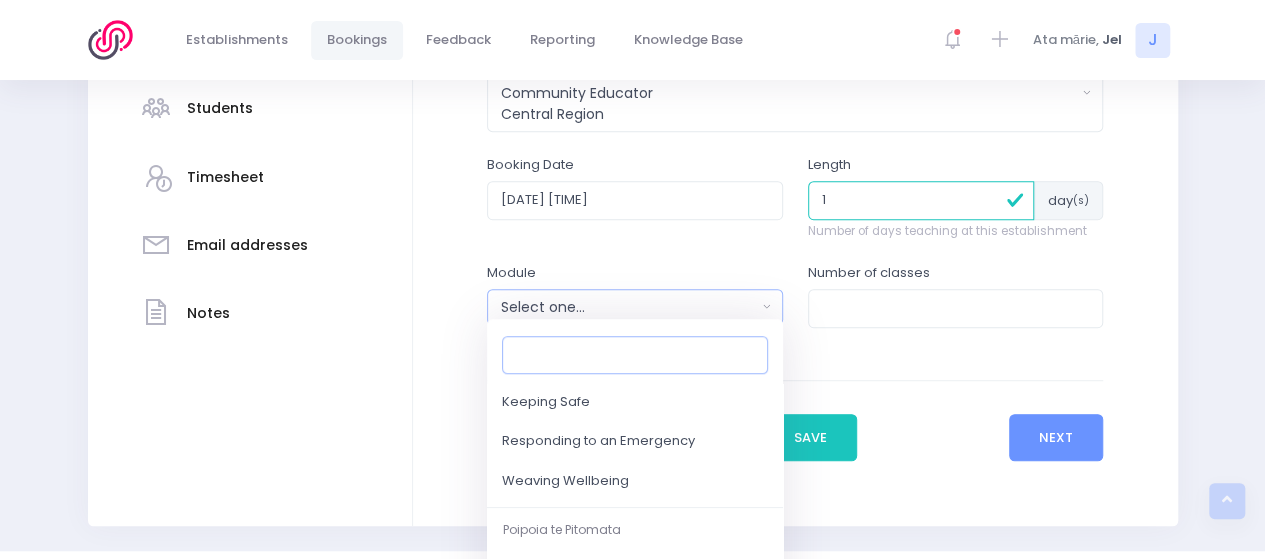 scroll, scrollTop: 300, scrollLeft: 0, axis: vertical 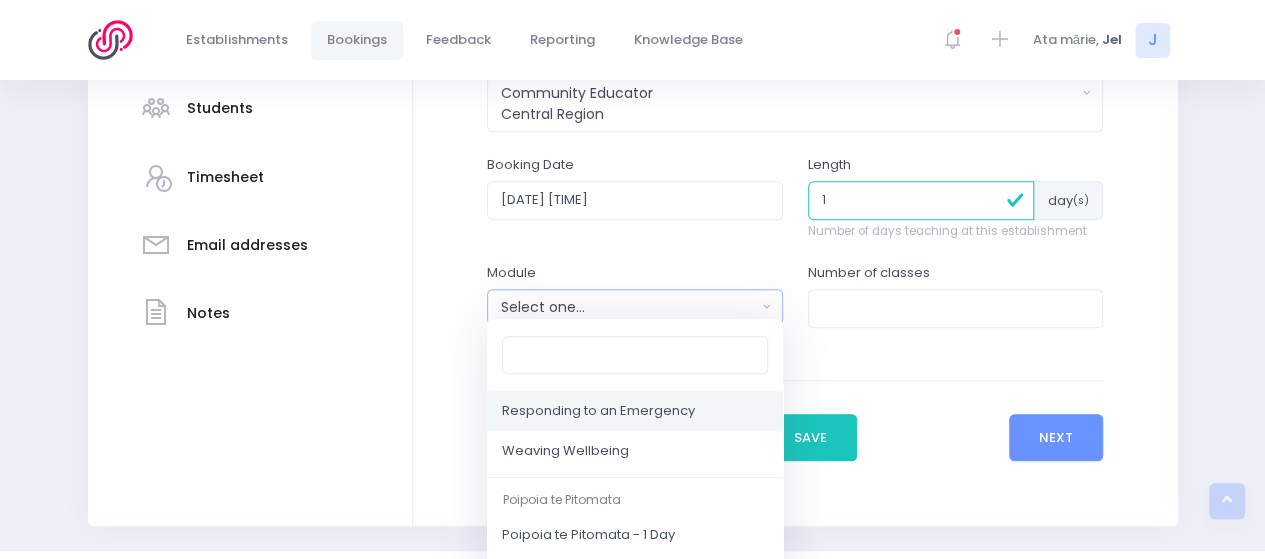 click on "Responding to an Emergency" at bounding box center (598, 412) 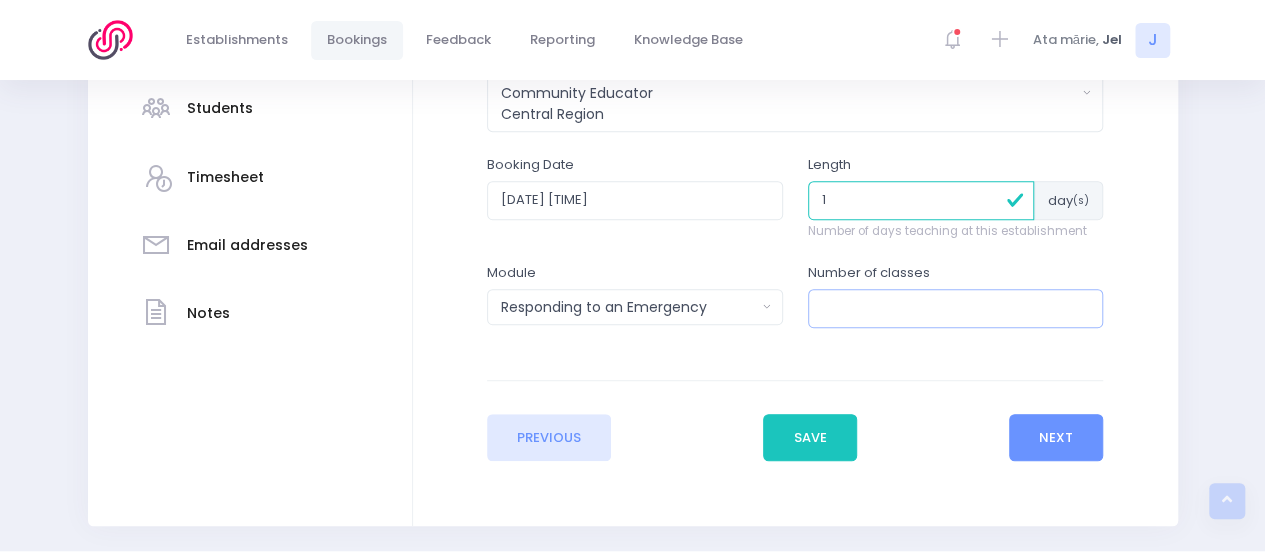 click at bounding box center [956, 308] 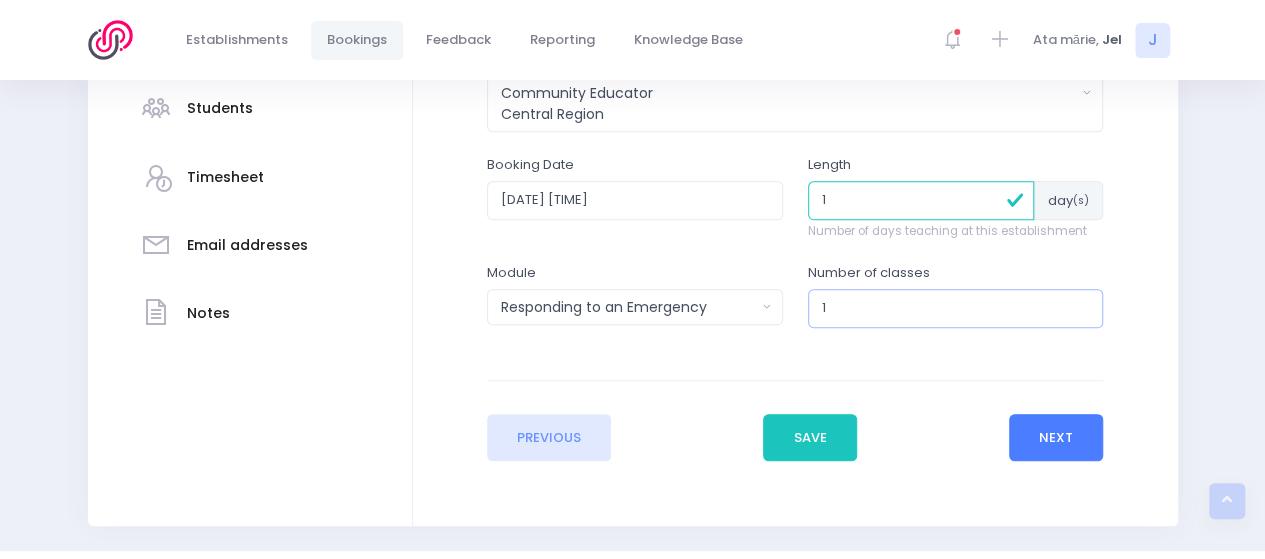 type on "1" 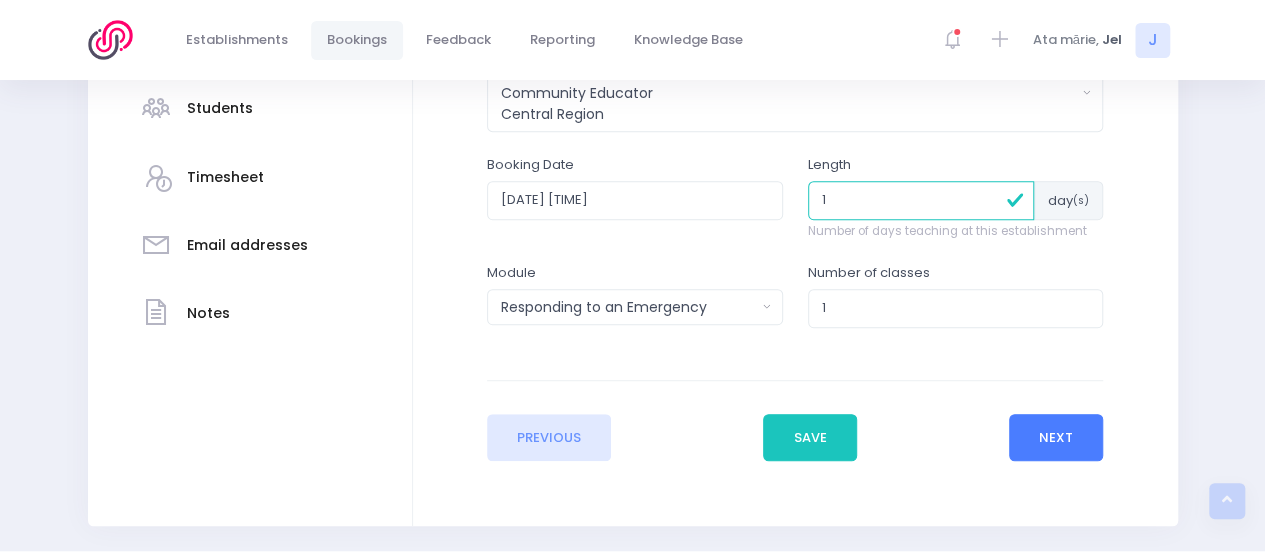 click on "Next" at bounding box center [1056, 438] 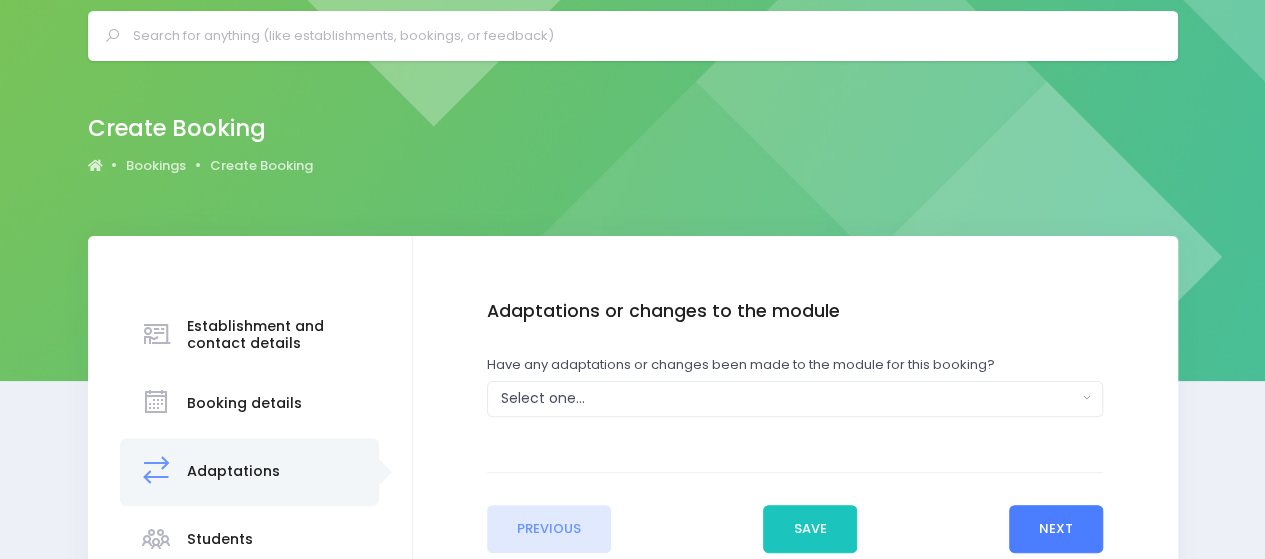 scroll, scrollTop: 100, scrollLeft: 0, axis: vertical 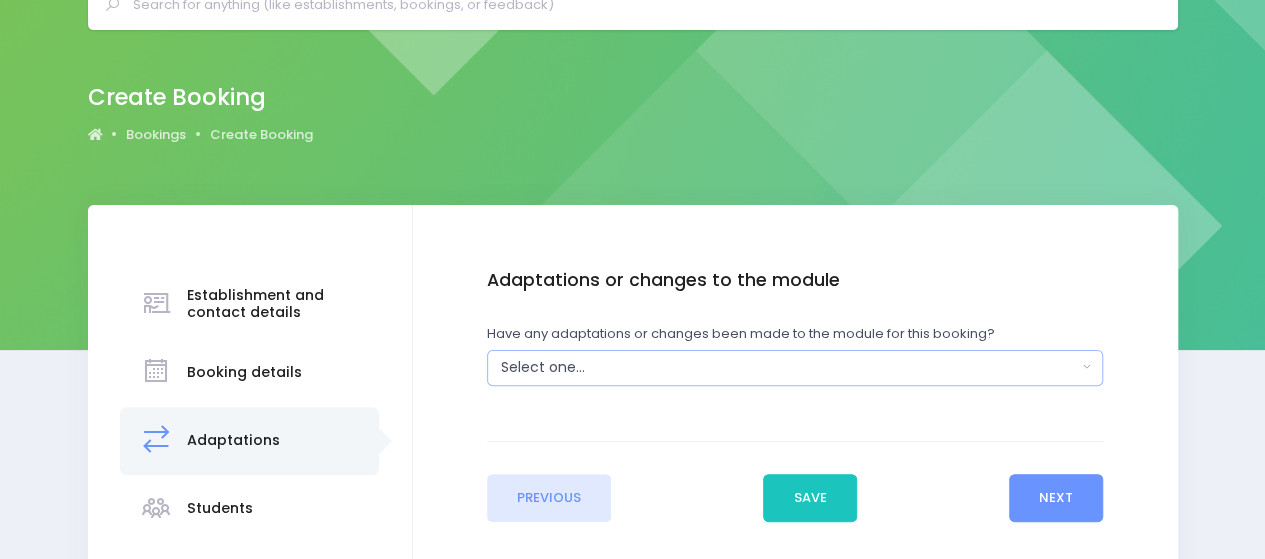 click on "Select one..." at bounding box center (789, 367) 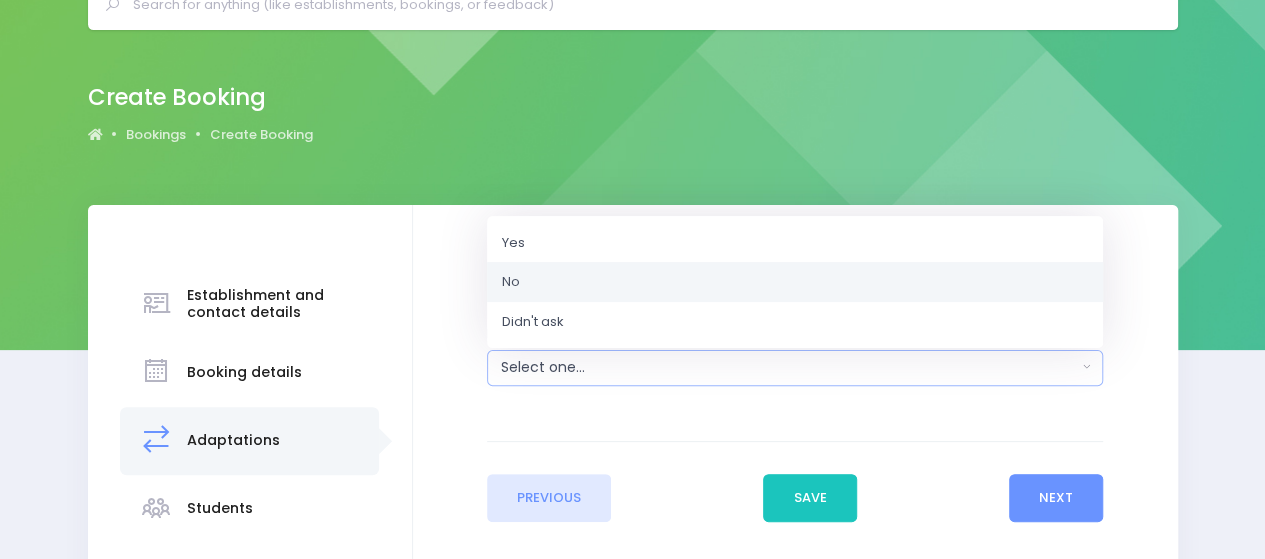 click on "No" at bounding box center (795, 282) 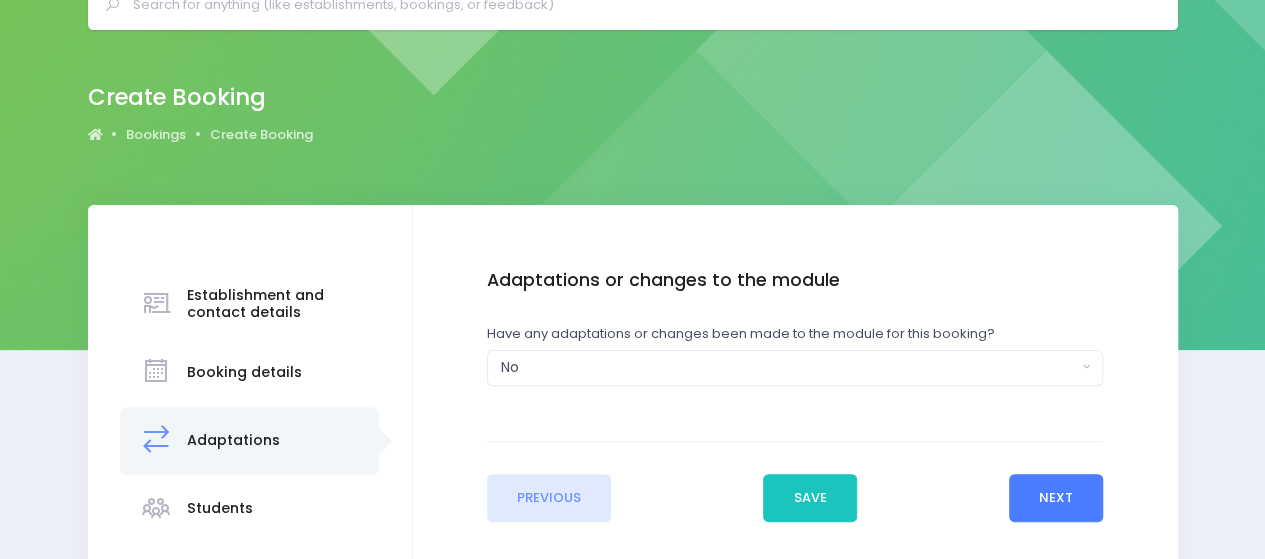 click on "Next" at bounding box center [1056, 498] 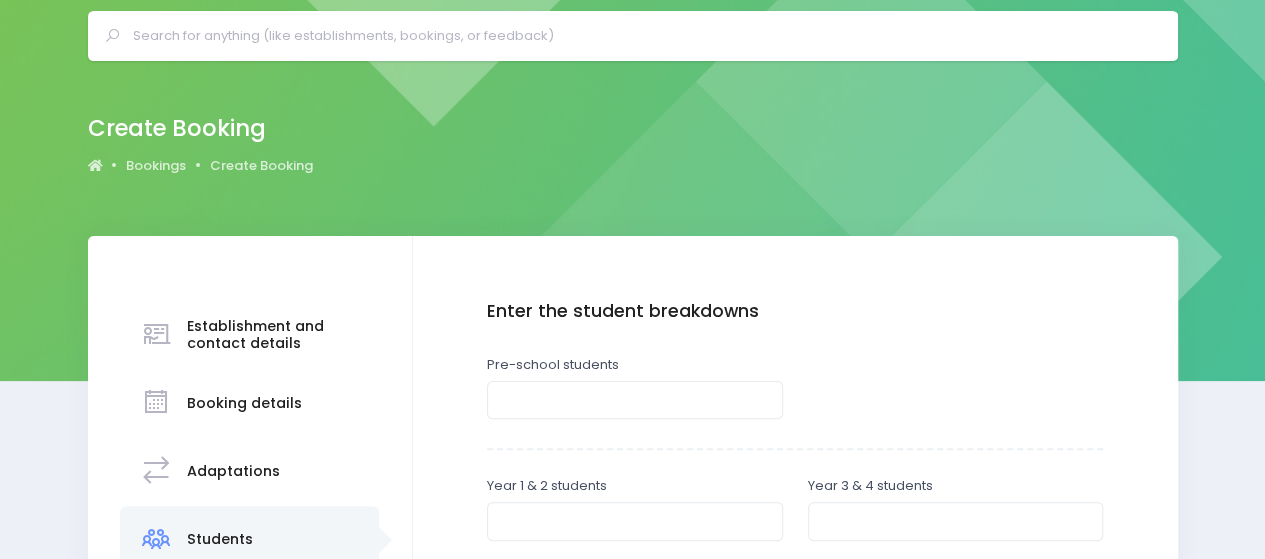 scroll, scrollTop: 100, scrollLeft: 0, axis: vertical 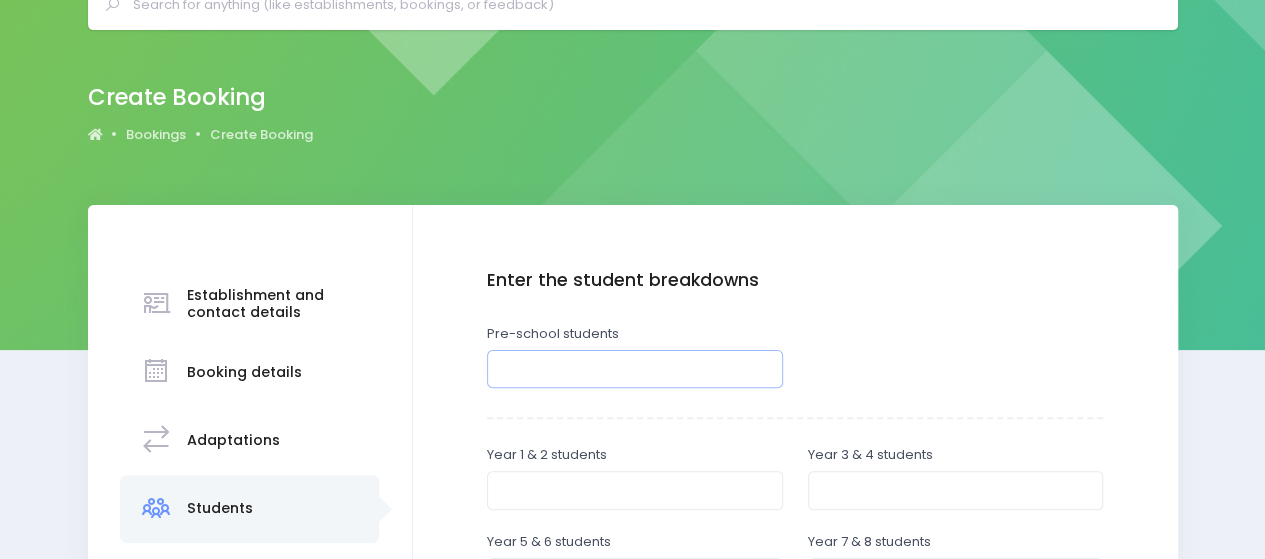 click at bounding box center (635, 369) 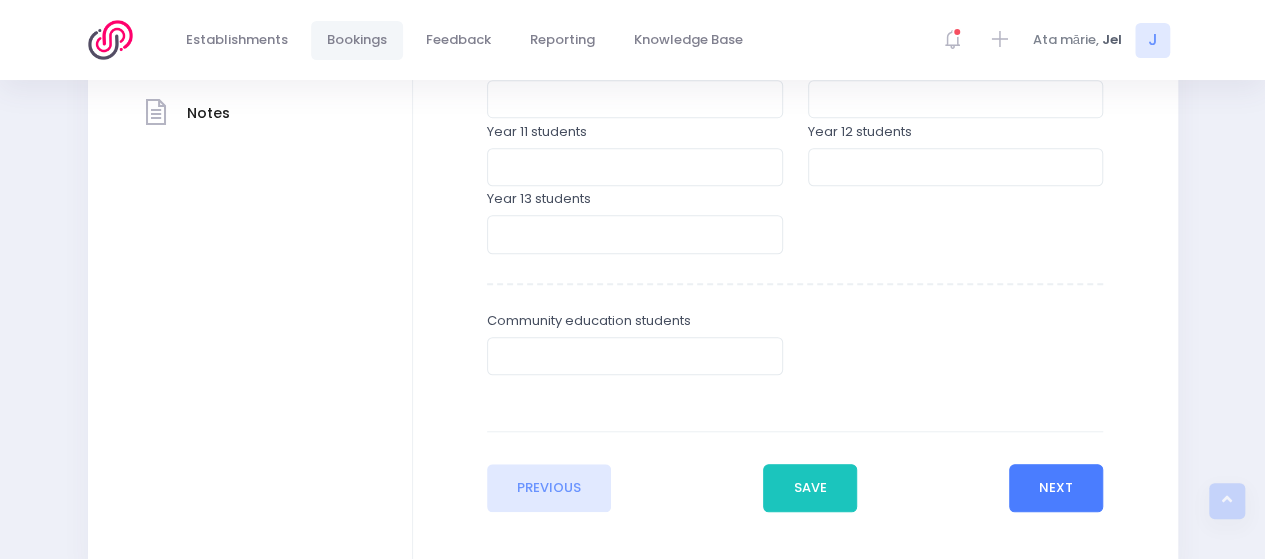 type on "32" 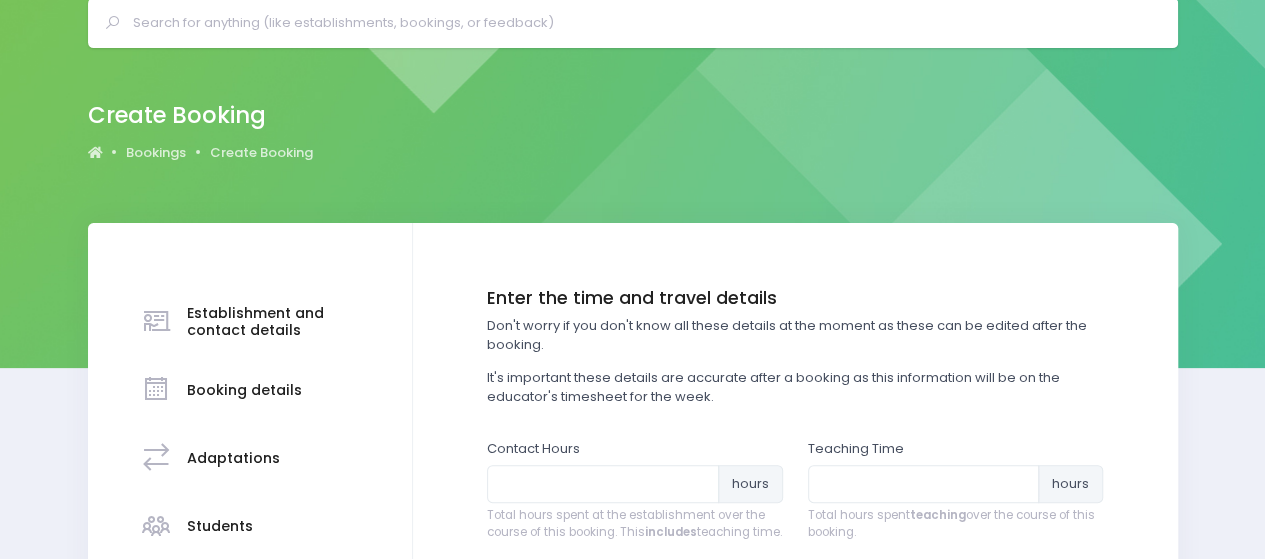 scroll, scrollTop: 200, scrollLeft: 0, axis: vertical 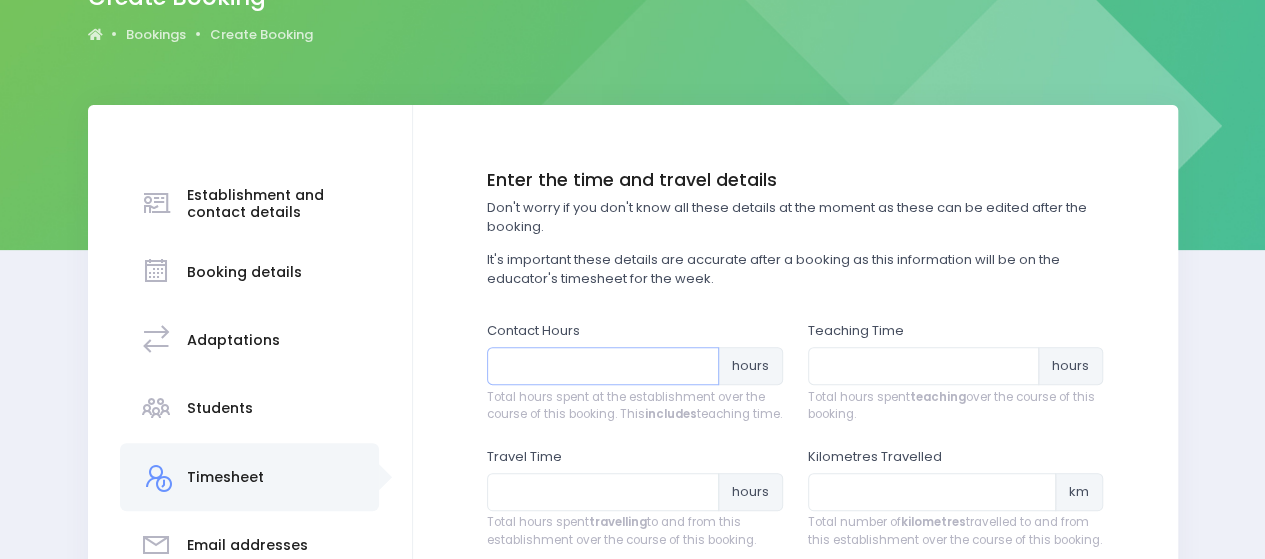 click at bounding box center (603, 366) 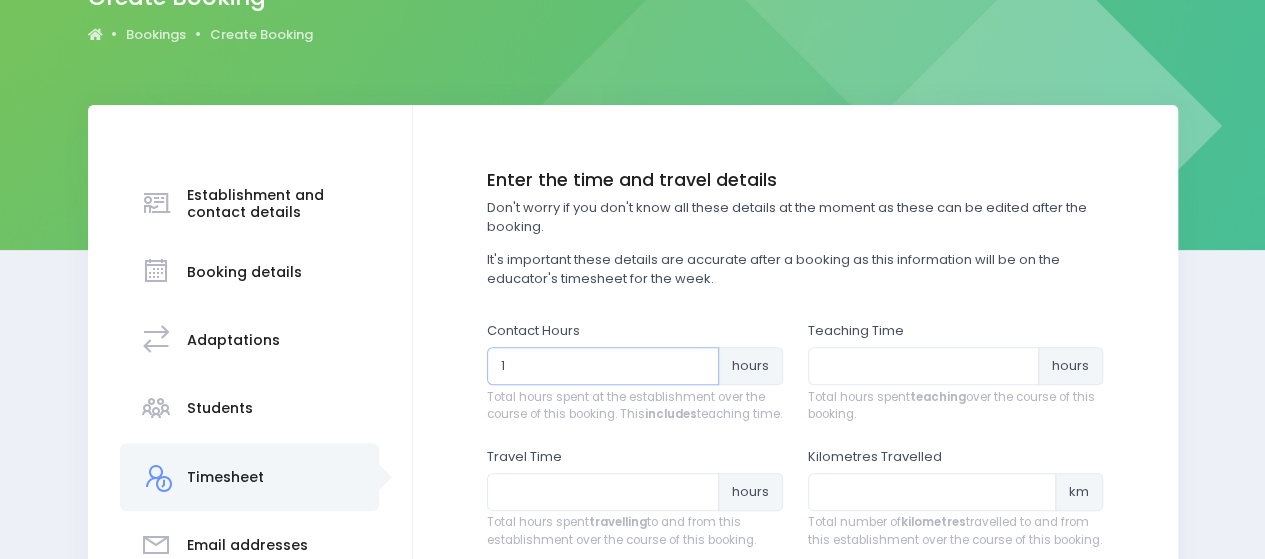 type on "1" 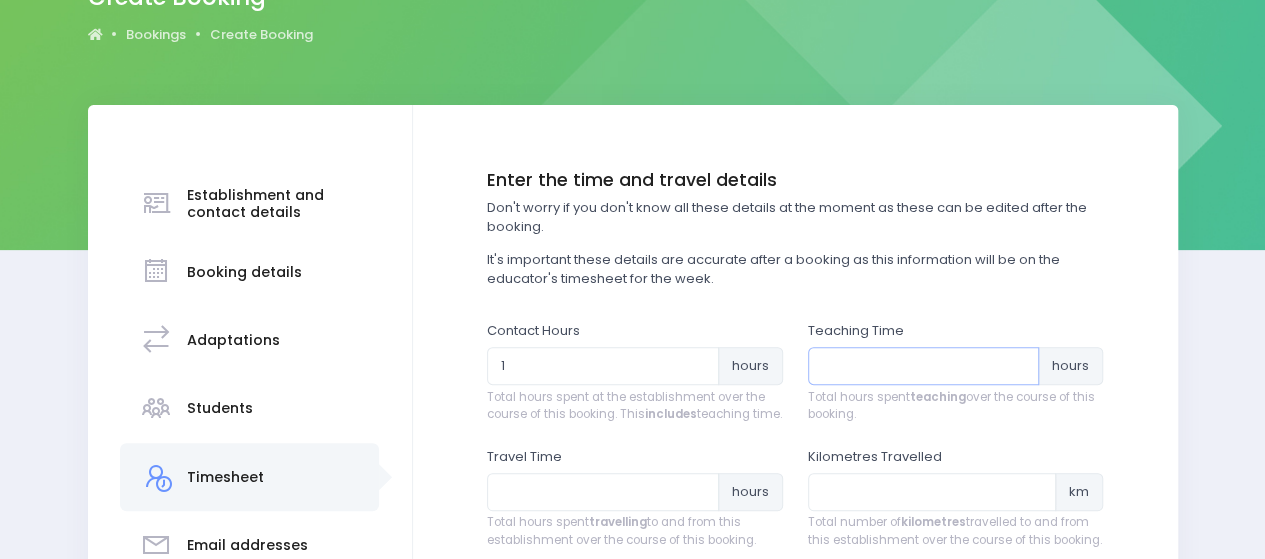 click at bounding box center (924, 366) 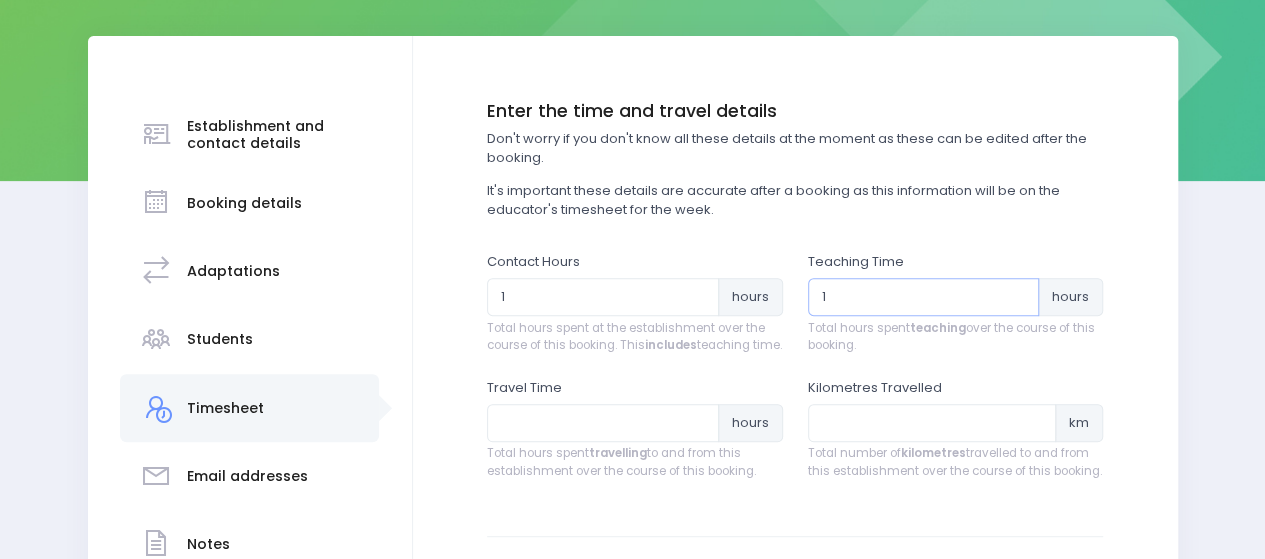 scroll, scrollTop: 300, scrollLeft: 0, axis: vertical 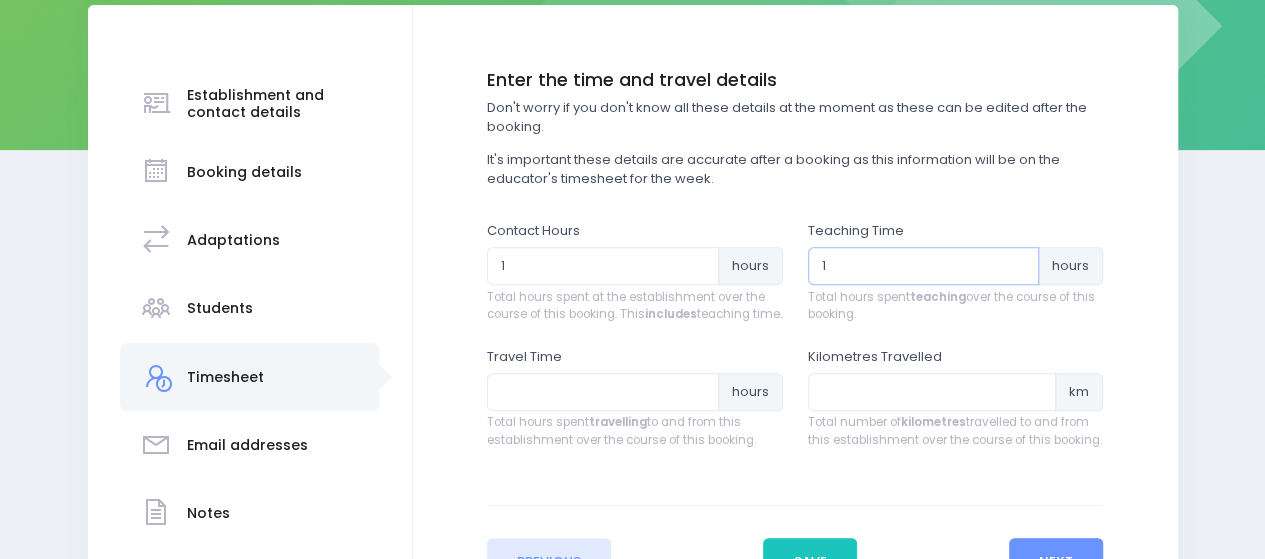 type on "1" 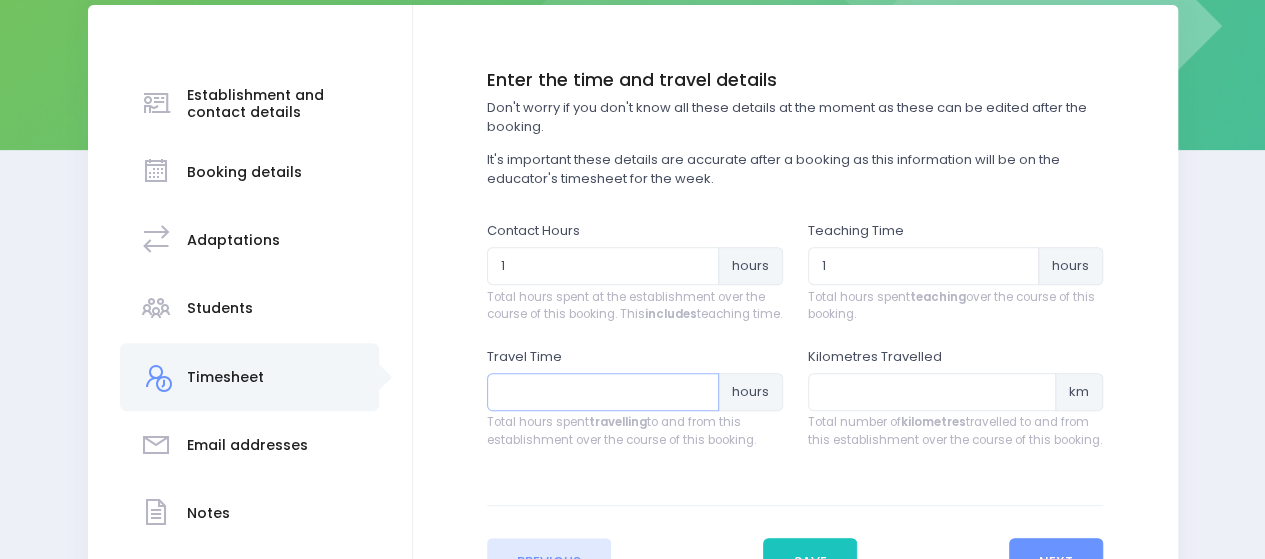 click at bounding box center (603, 392) 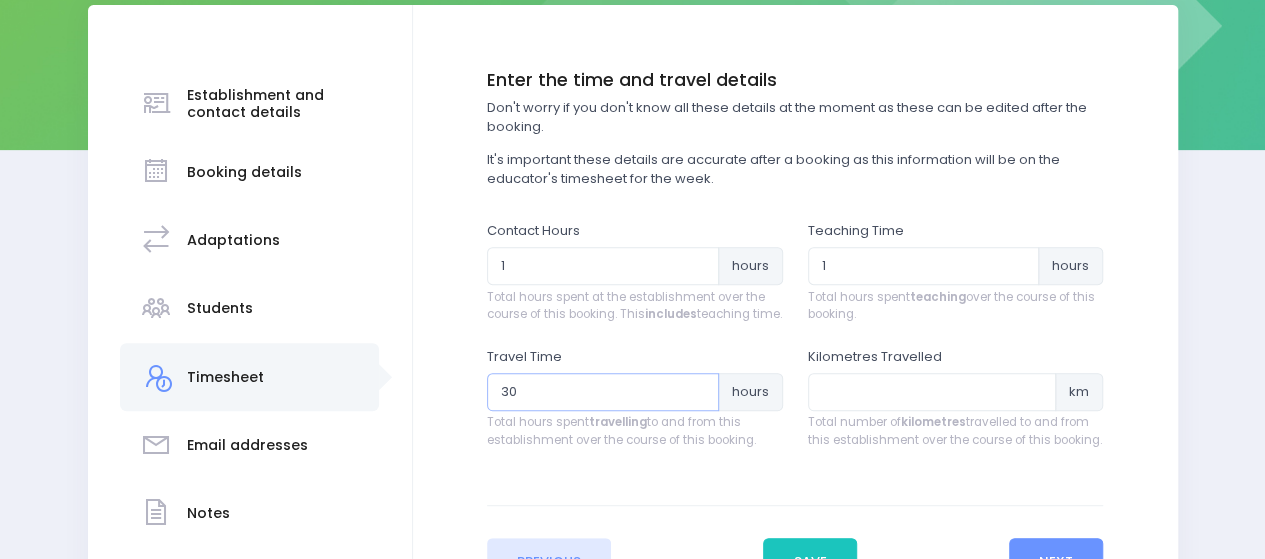 type on "30" 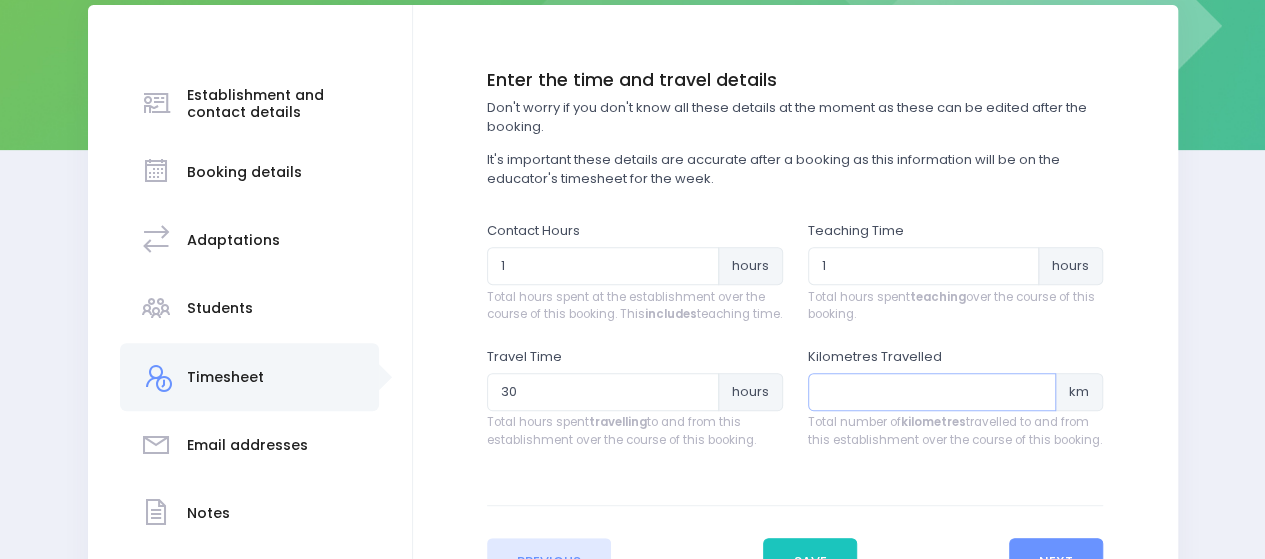 click at bounding box center (932, 392) 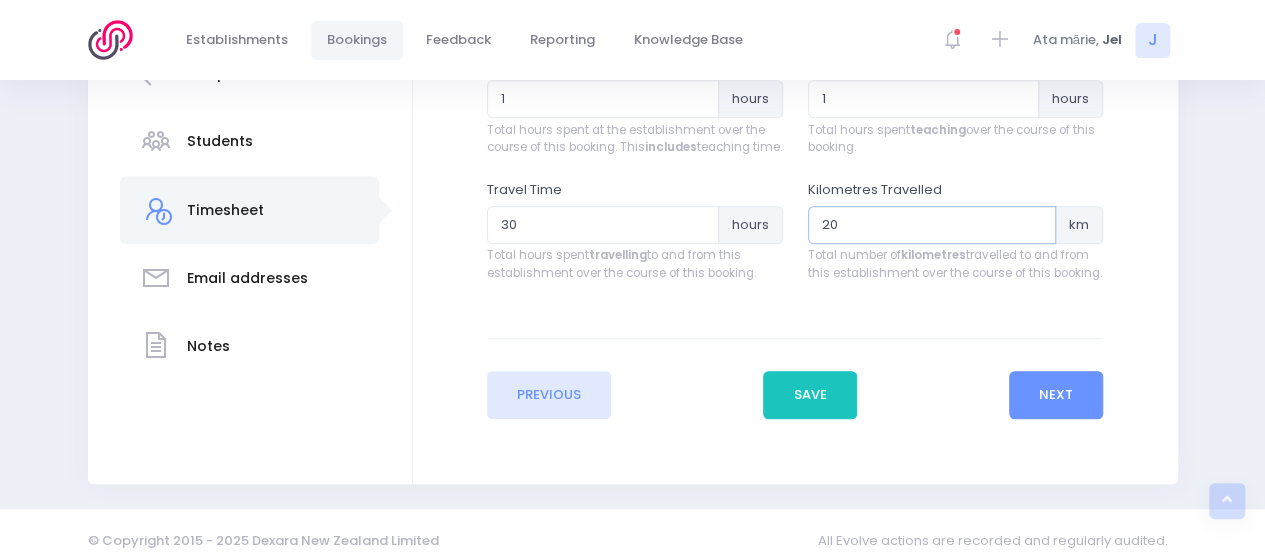scroll, scrollTop: 498, scrollLeft: 0, axis: vertical 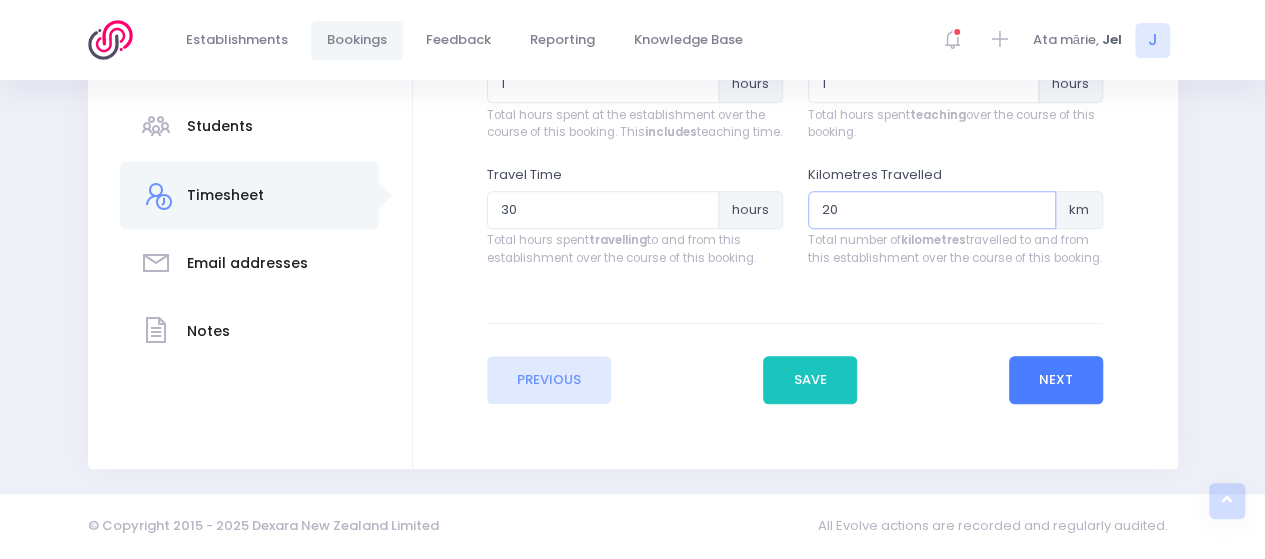 type on "20" 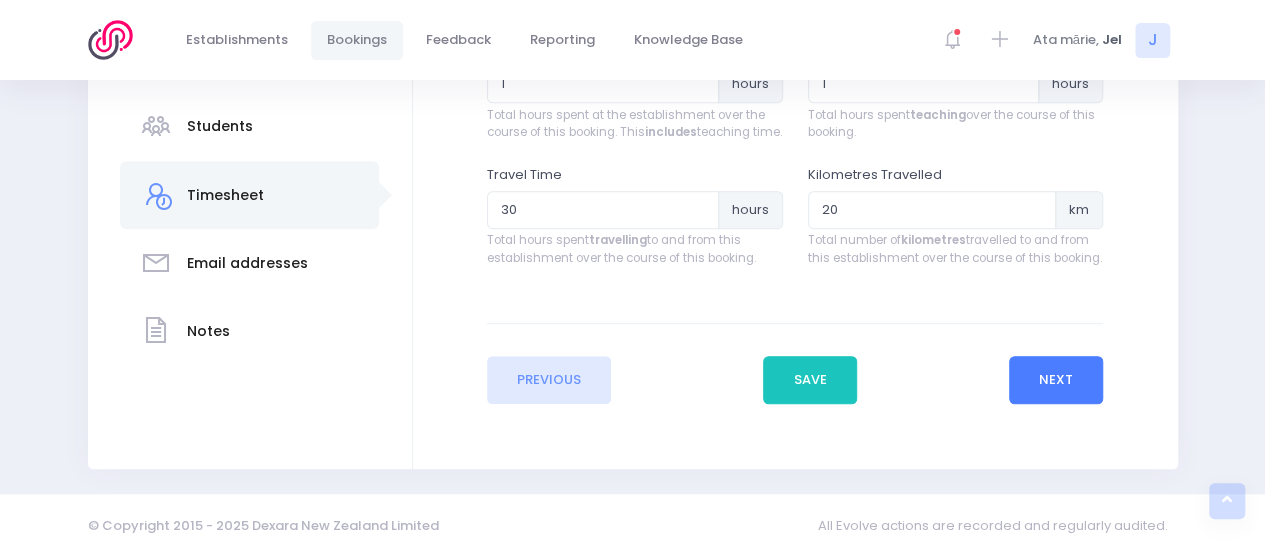 click on "Next" at bounding box center (1056, 380) 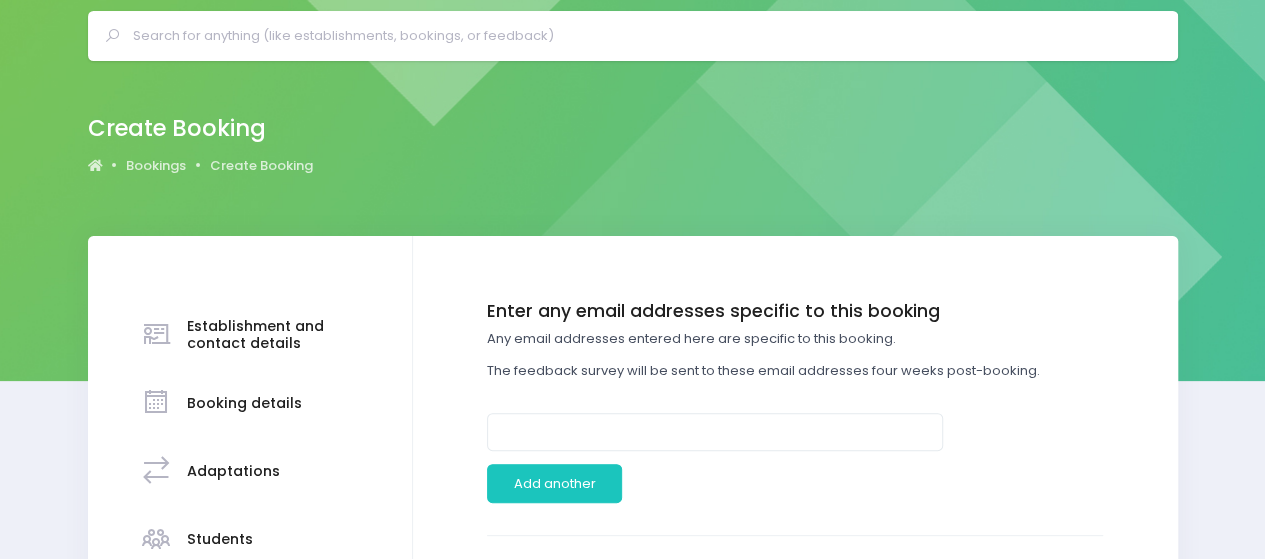 scroll, scrollTop: 200, scrollLeft: 0, axis: vertical 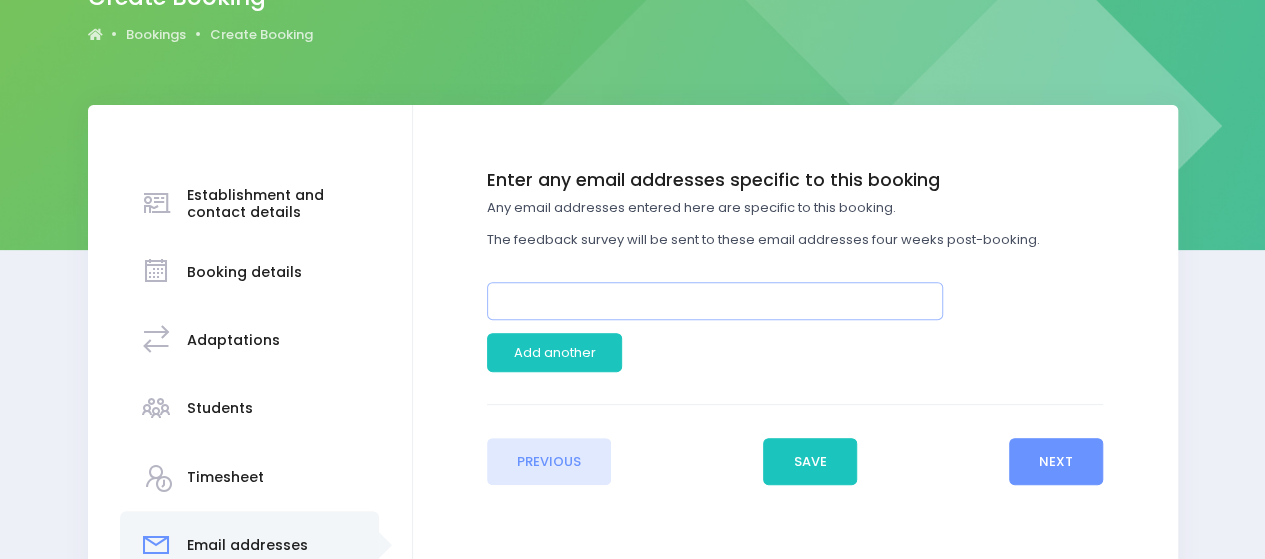 paste on "57Oxfordst <57oxfordst@millieshouse.co.nz>" 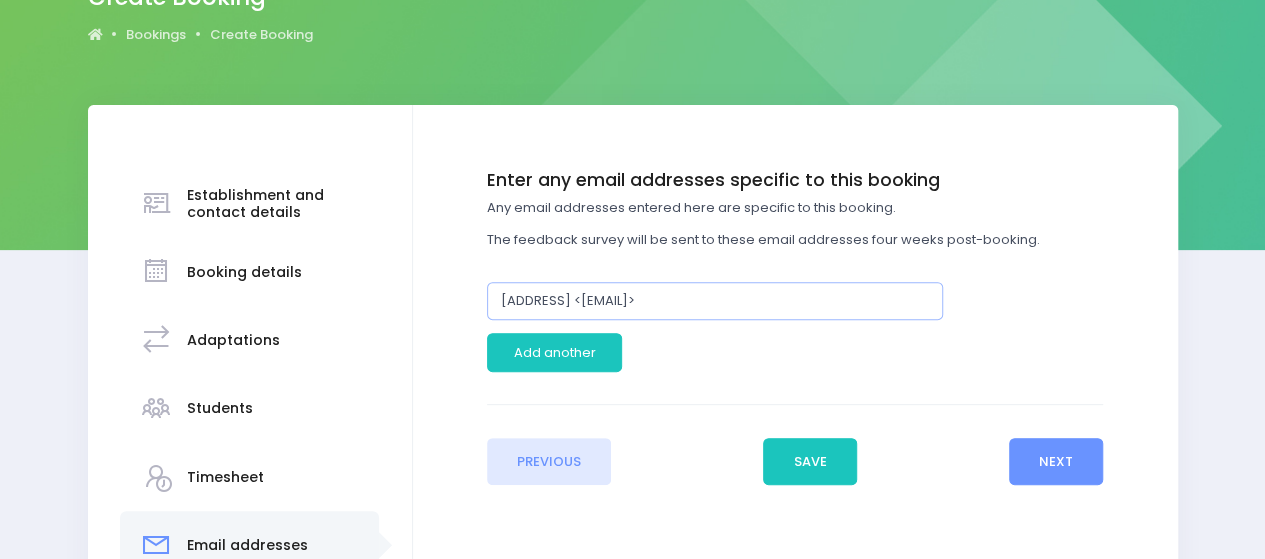 drag, startPoint x: 579, startPoint y: 301, endPoint x: 415, endPoint y: 312, distance: 164.36848 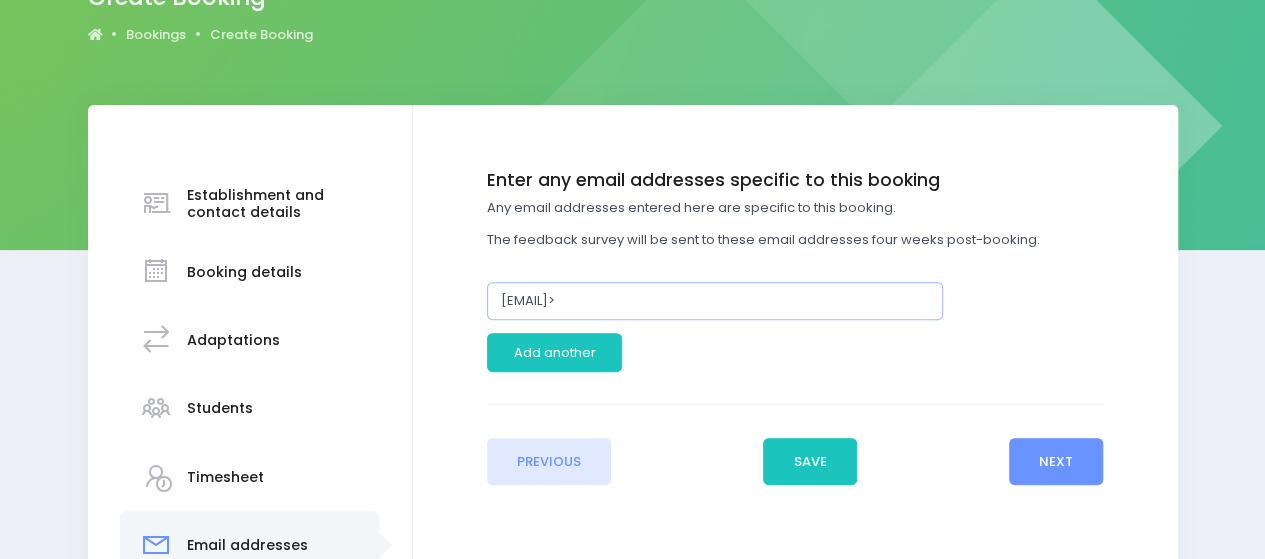 click on "57oxfordst@millieshouse.co.nz>" at bounding box center [715, 301] 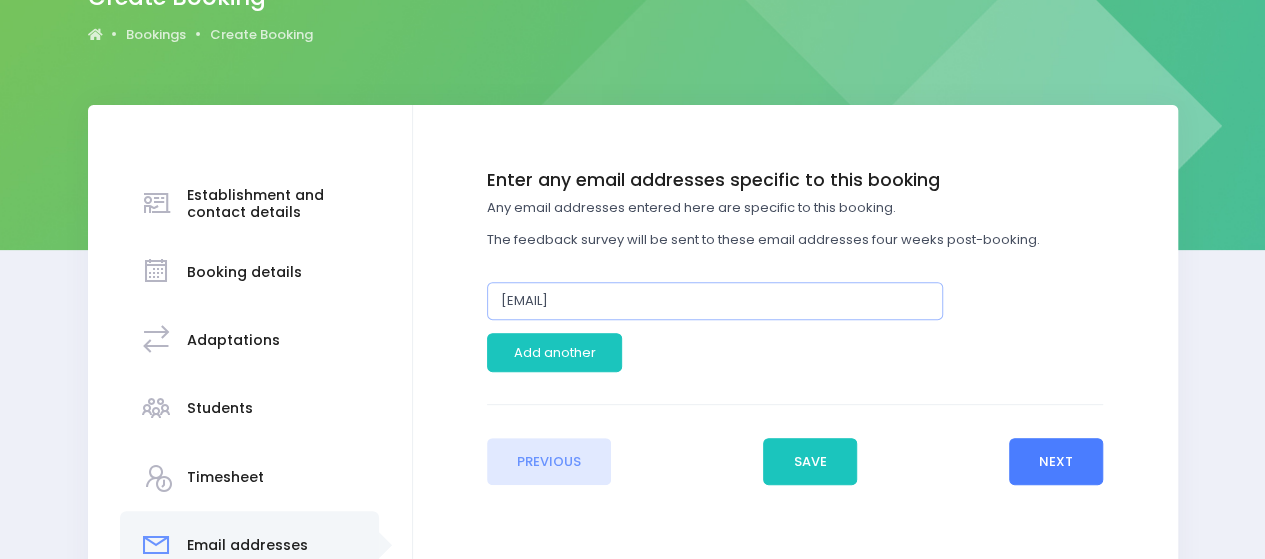 type on "57oxfordst@millieshouse.co.nz" 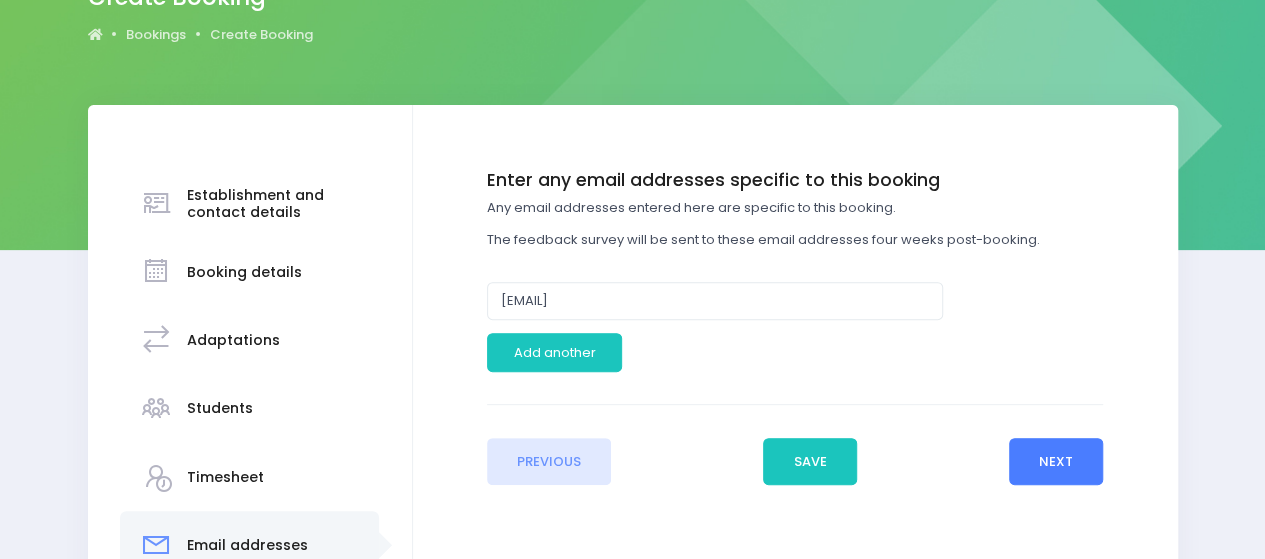 click on "Next" at bounding box center (1056, 462) 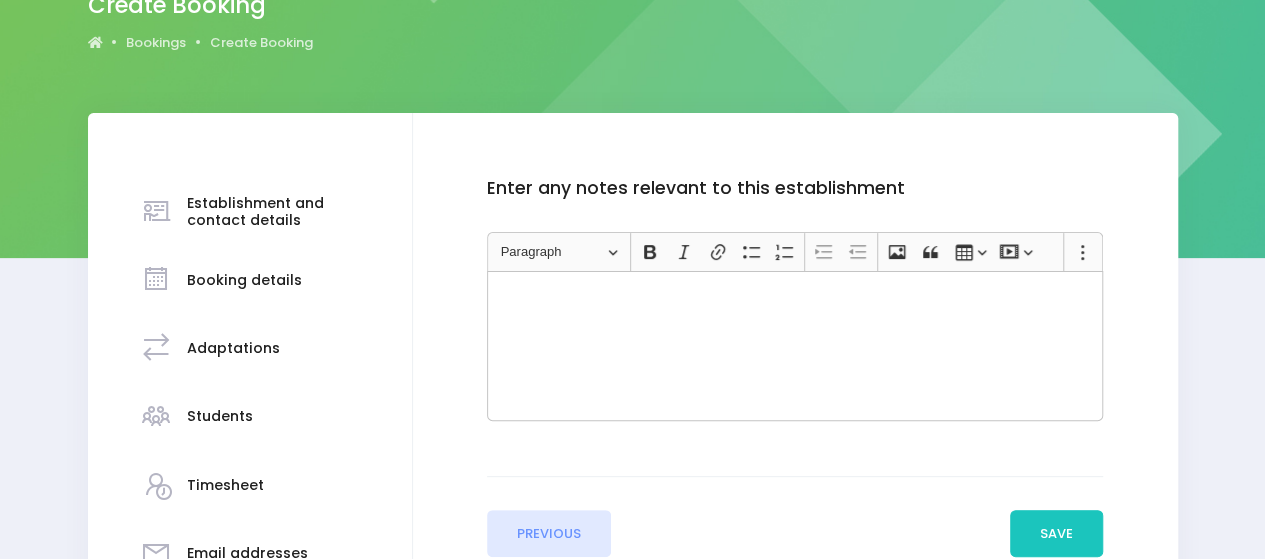 scroll, scrollTop: 400, scrollLeft: 0, axis: vertical 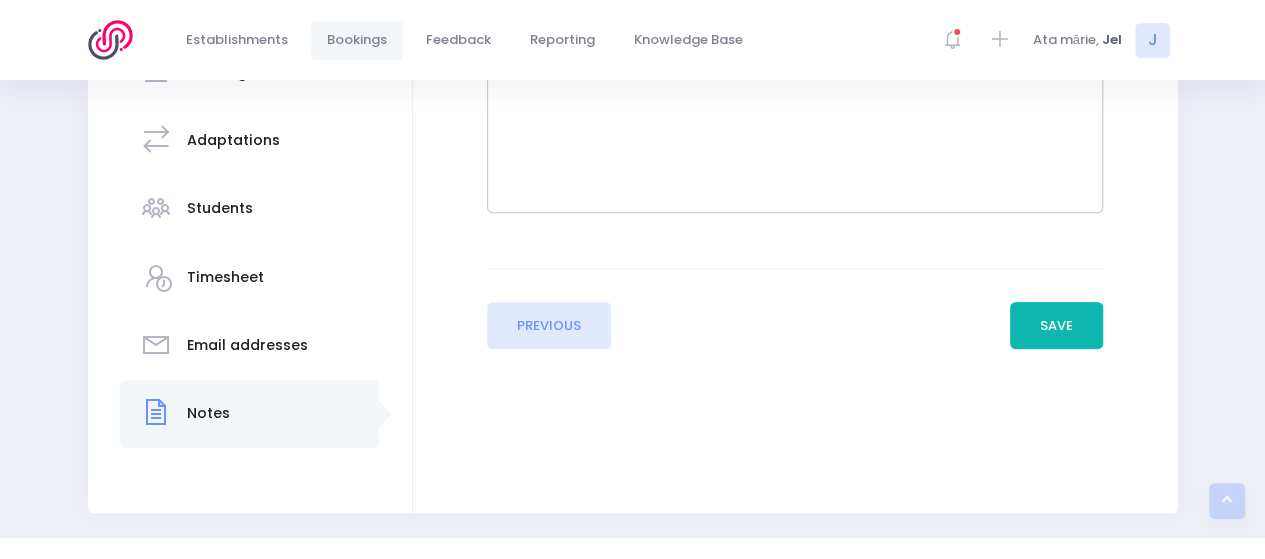 click on "Save" at bounding box center [1057, 326] 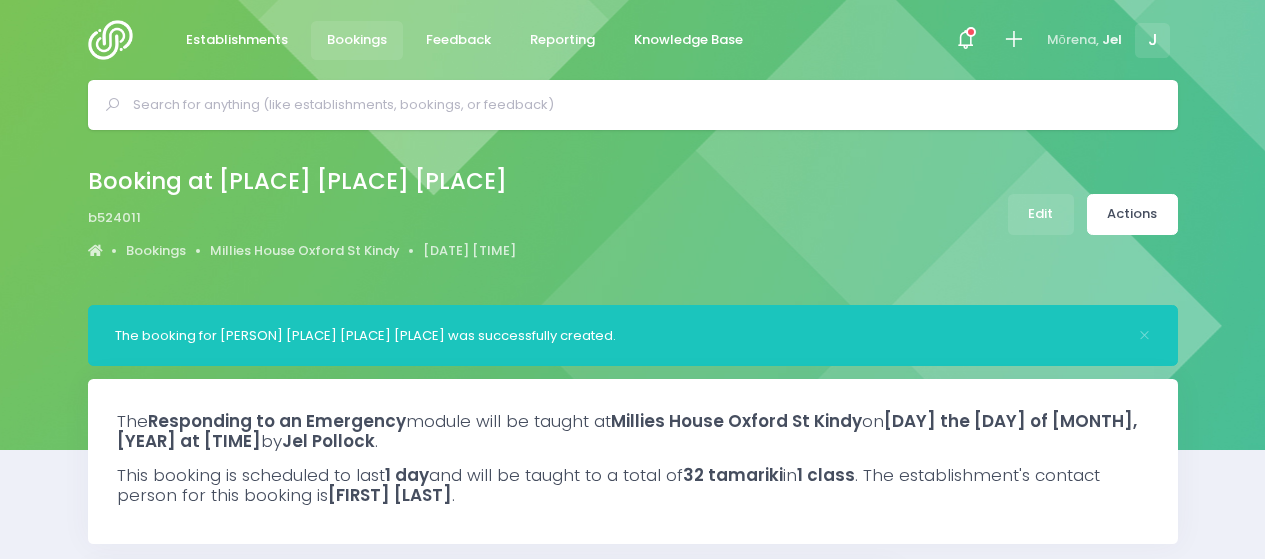 select on "5" 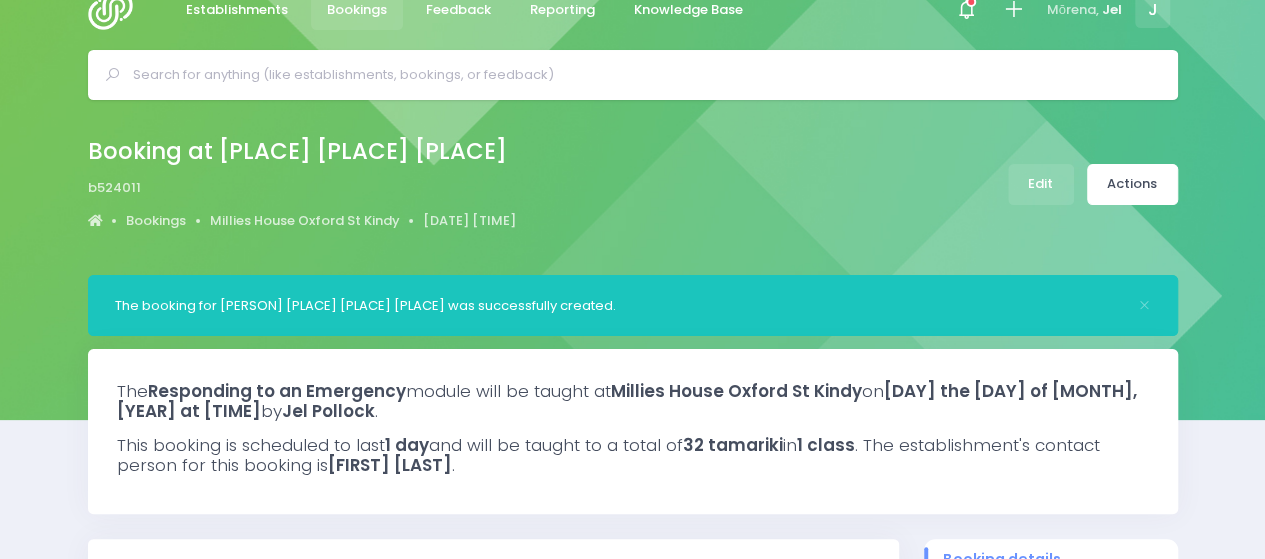 scroll, scrollTop: 0, scrollLeft: 0, axis: both 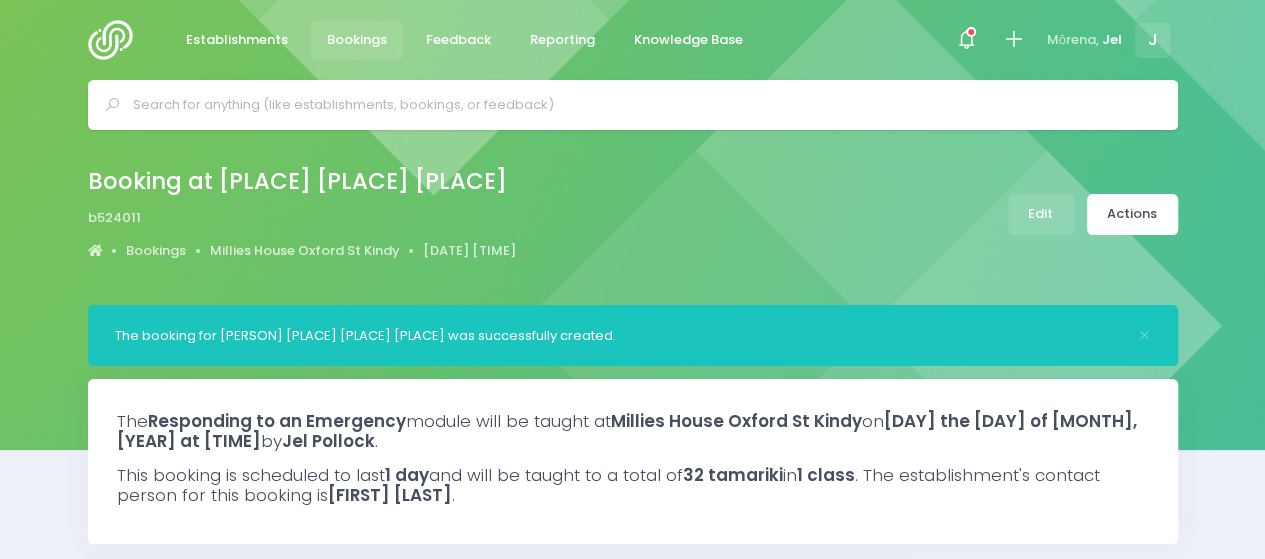 click at bounding box center [641, 105] 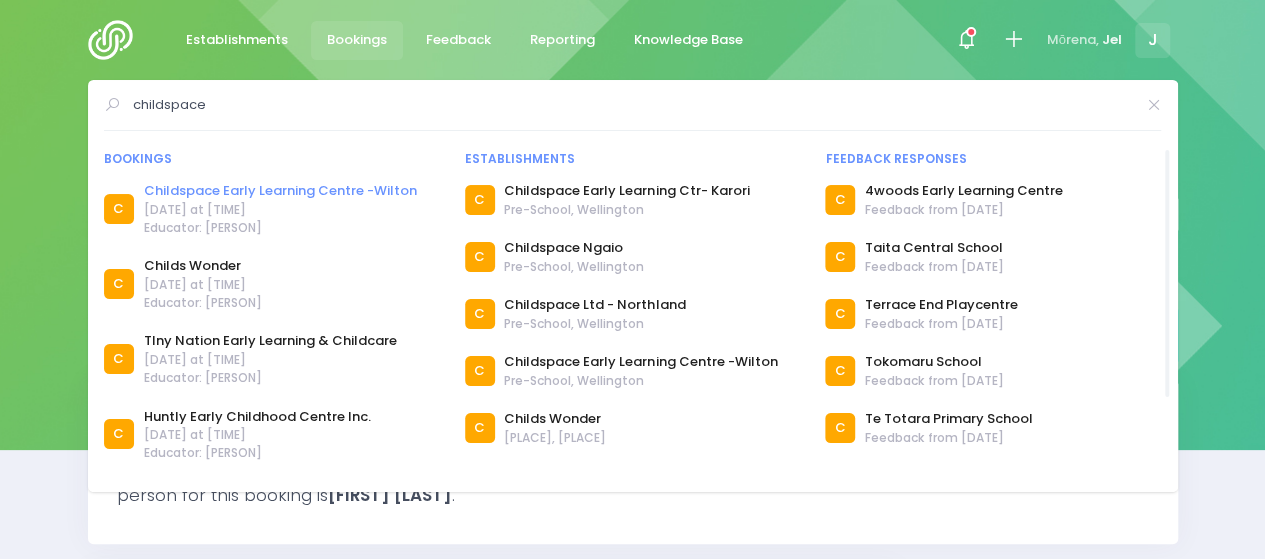 type on "childspace" 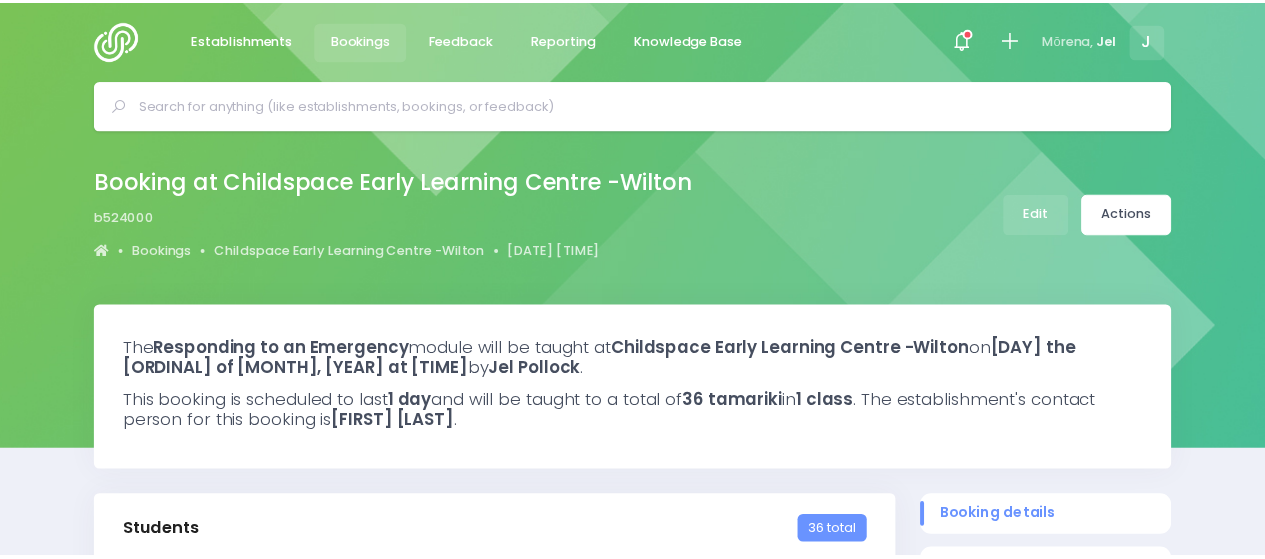 scroll, scrollTop: 0, scrollLeft: 0, axis: both 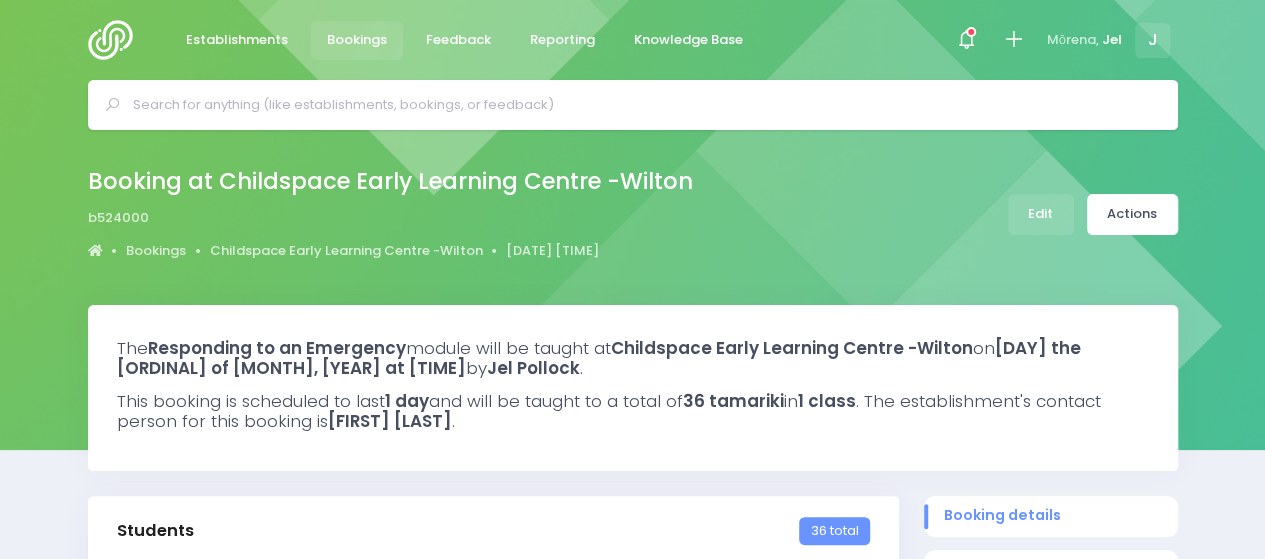 select on "5" 